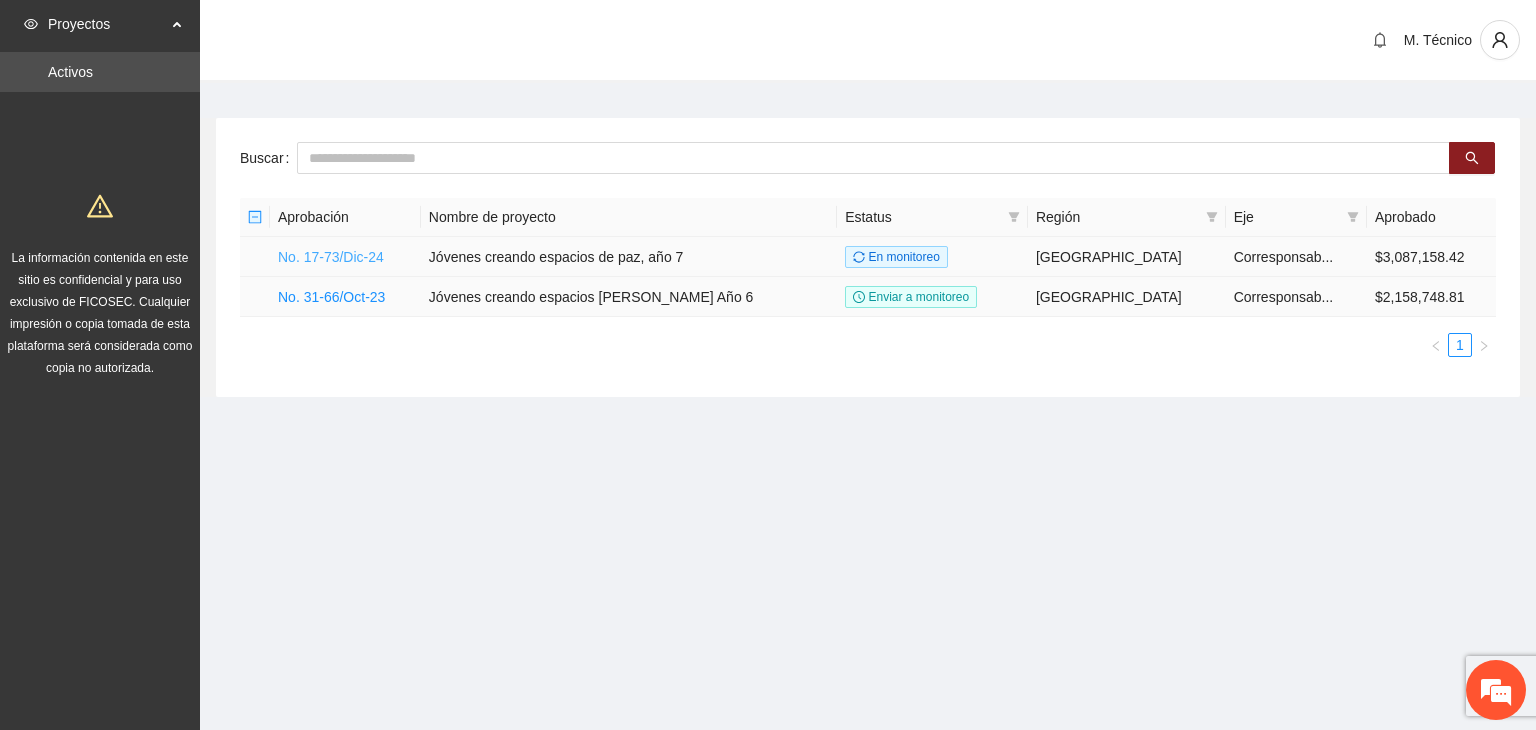 scroll, scrollTop: 0, scrollLeft: 0, axis: both 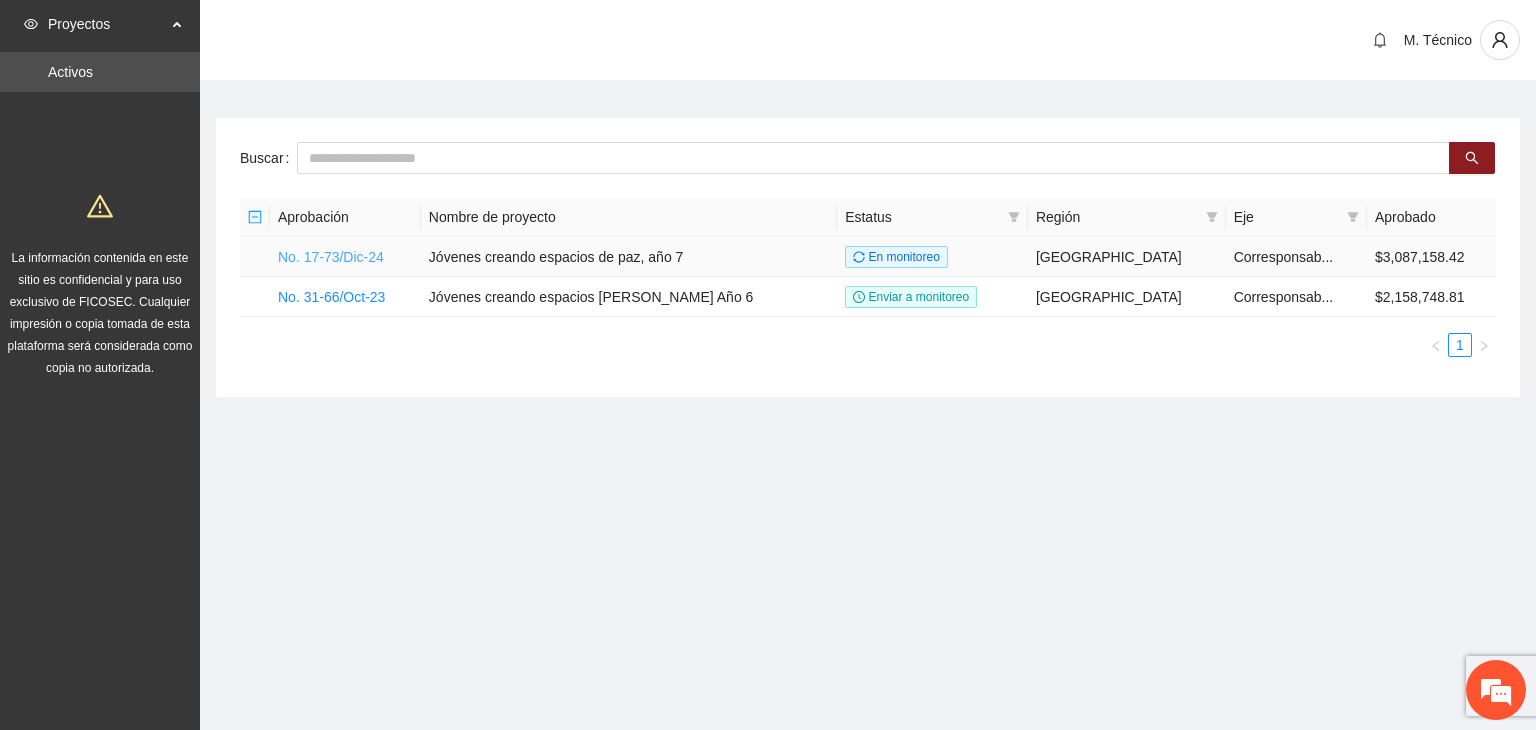 click on "No. 17-73/Dic-24" at bounding box center (331, 257) 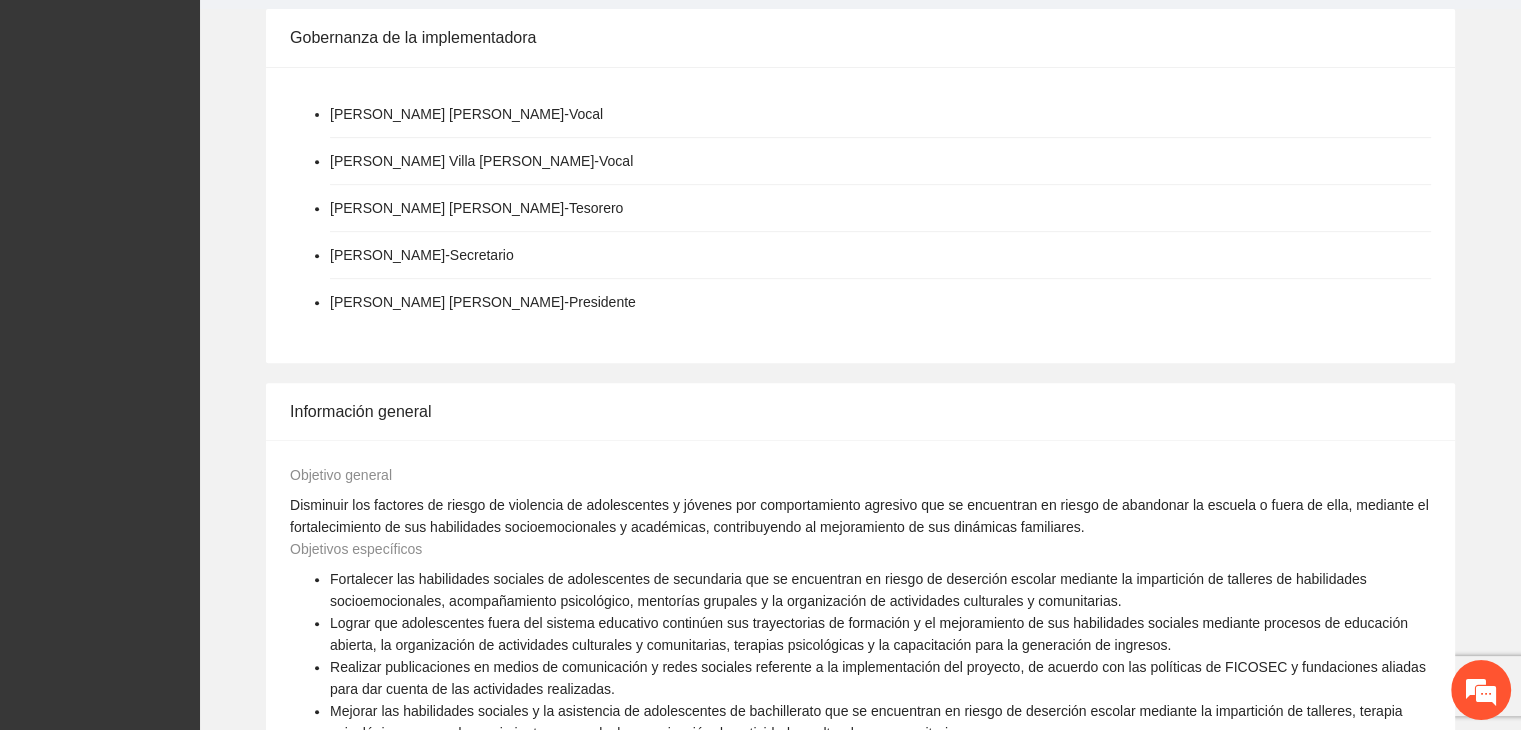scroll, scrollTop: 1540, scrollLeft: 0, axis: vertical 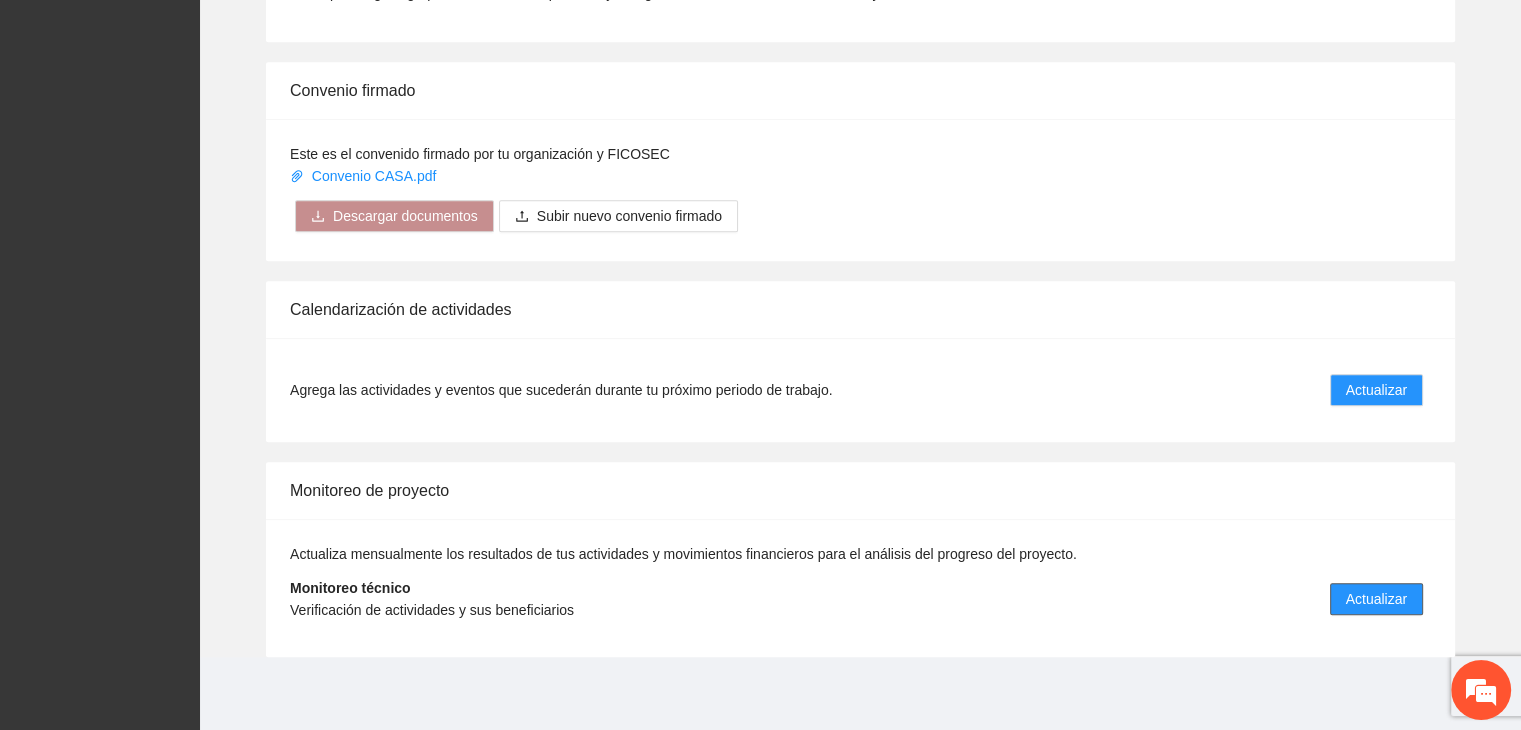 click on "Actualizar" at bounding box center [1376, 599] 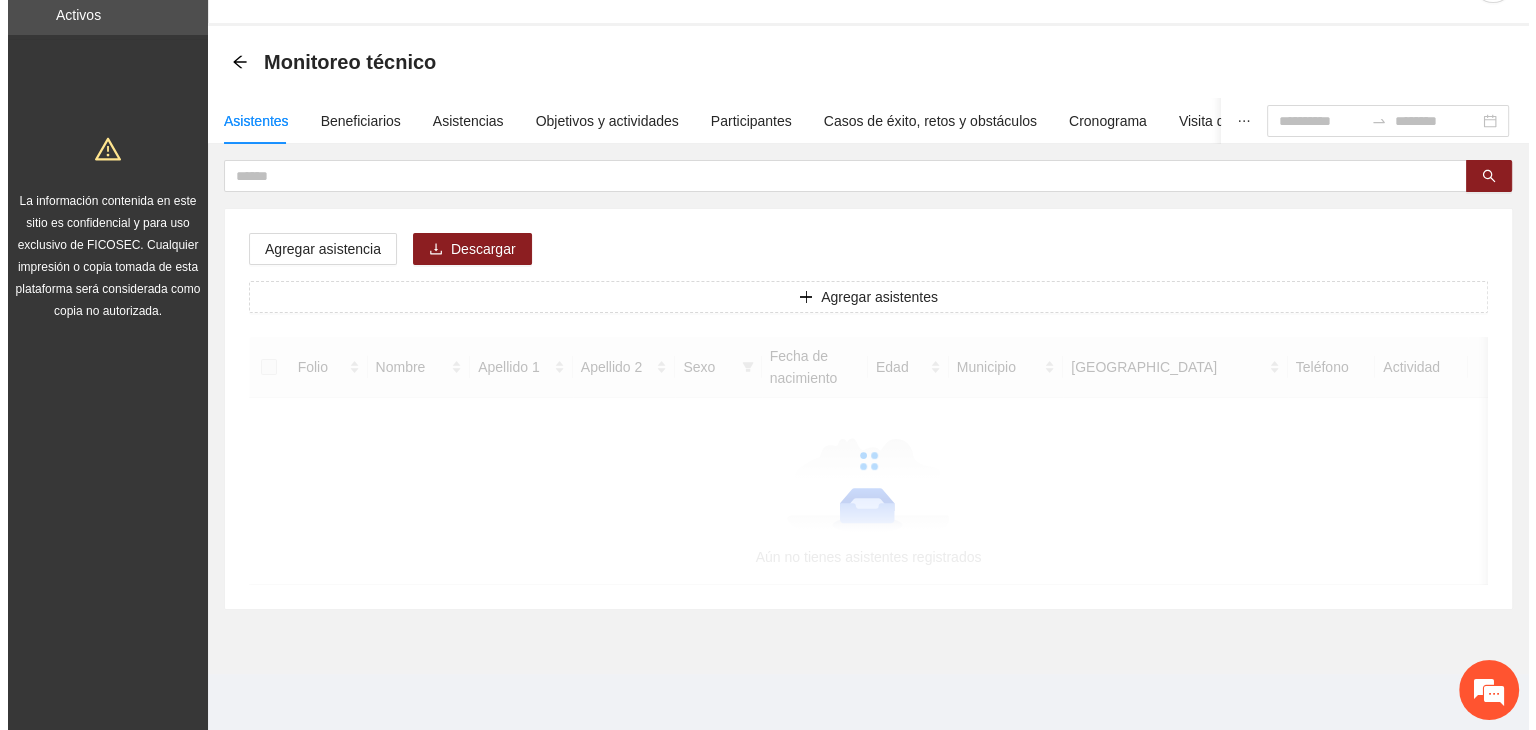 scroll, scrollTop: 0, scrollLeft: 0, axis: both 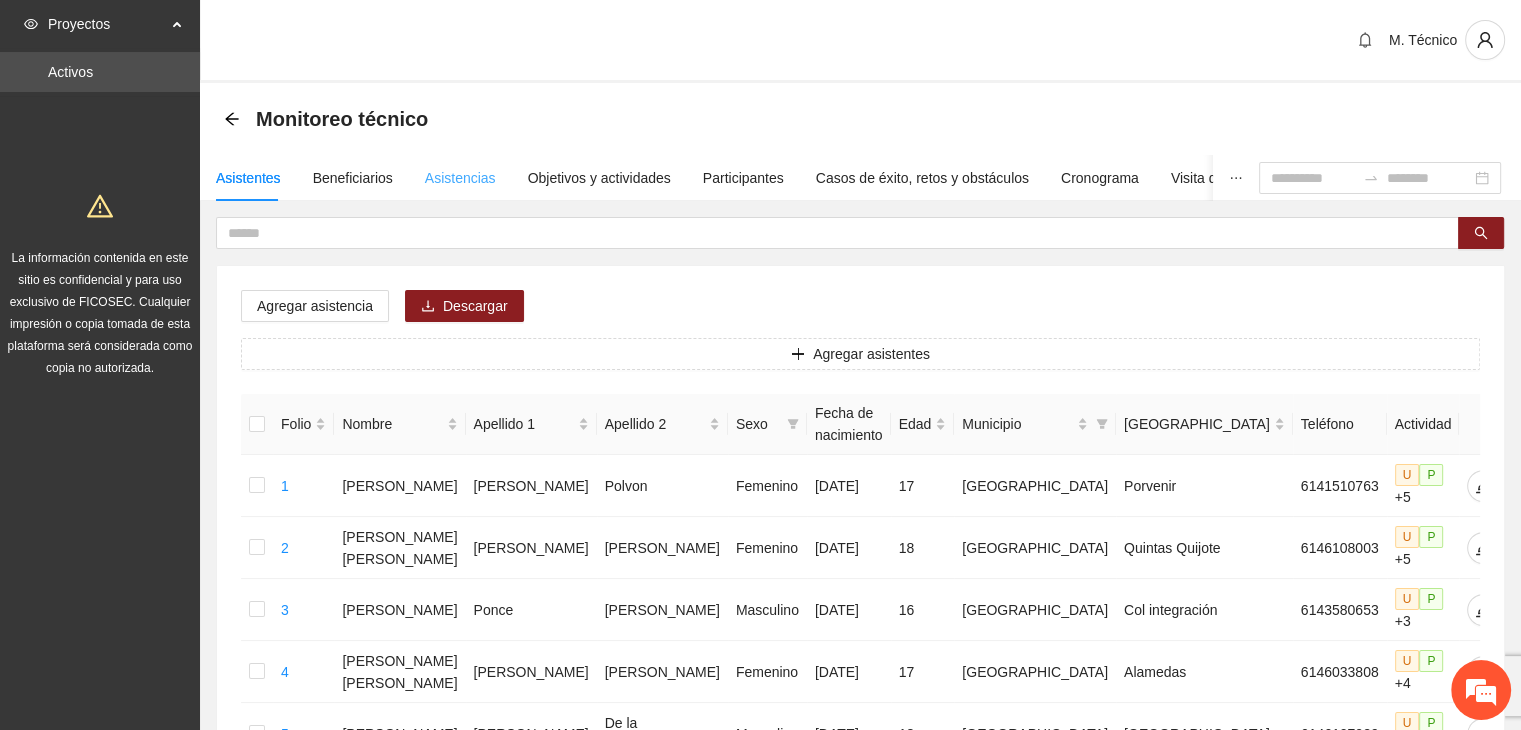 click on "Asistencias" at bounding box center (460, 178) 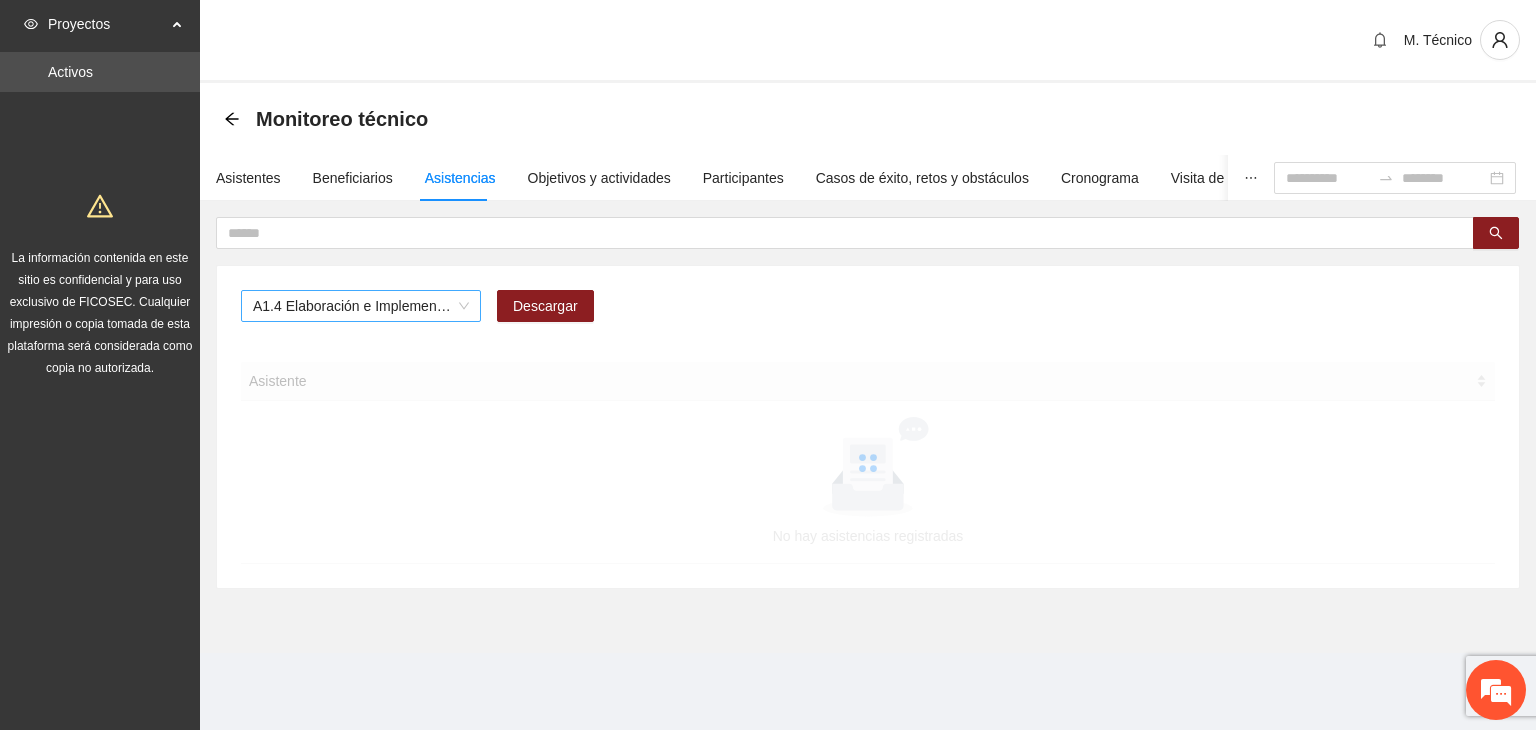 click on "A1.4 Elaboración e Implementación de Proyectos Juveniles" at bounding box center [361, 306] 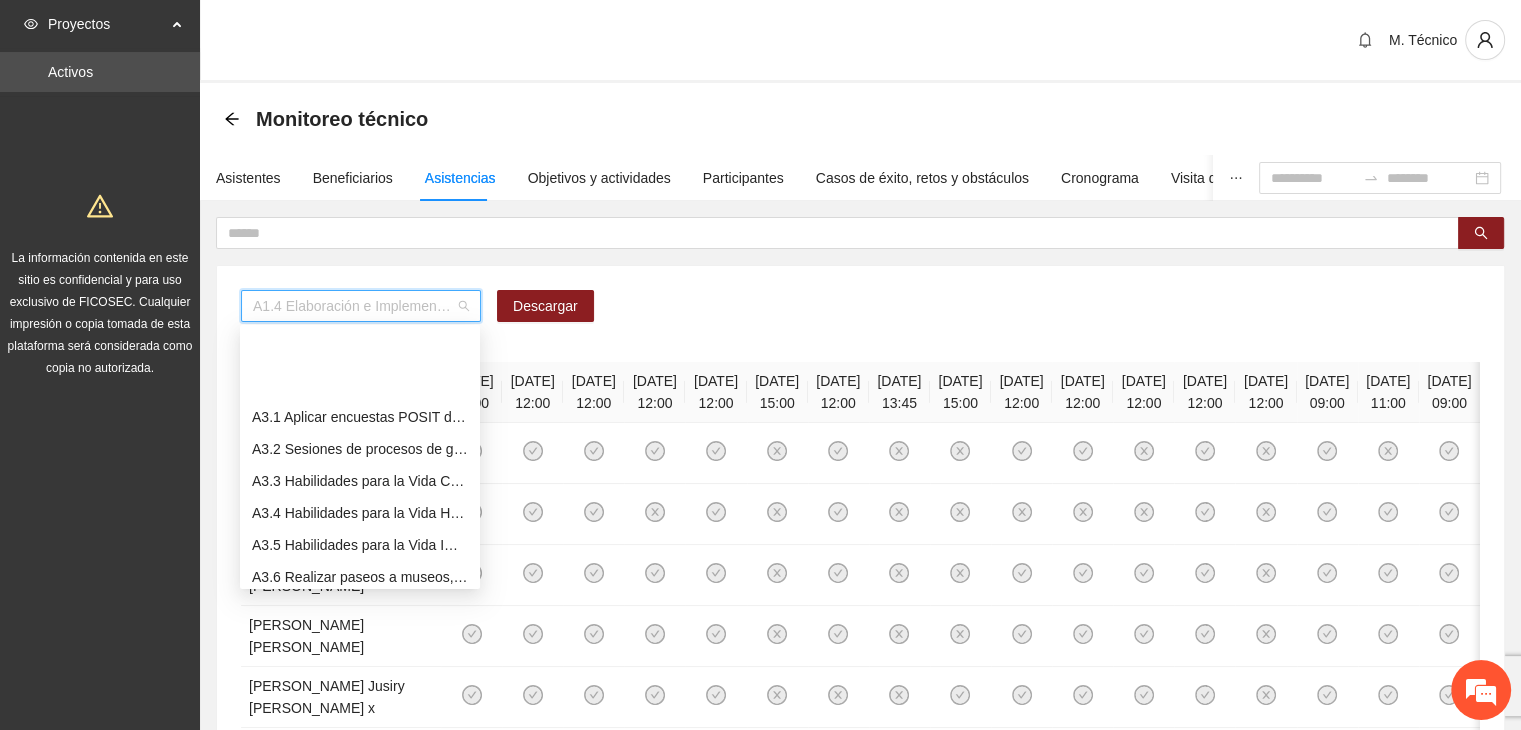 scroll, scrollTop: 700, scrollLeft: 0, axis: vertical 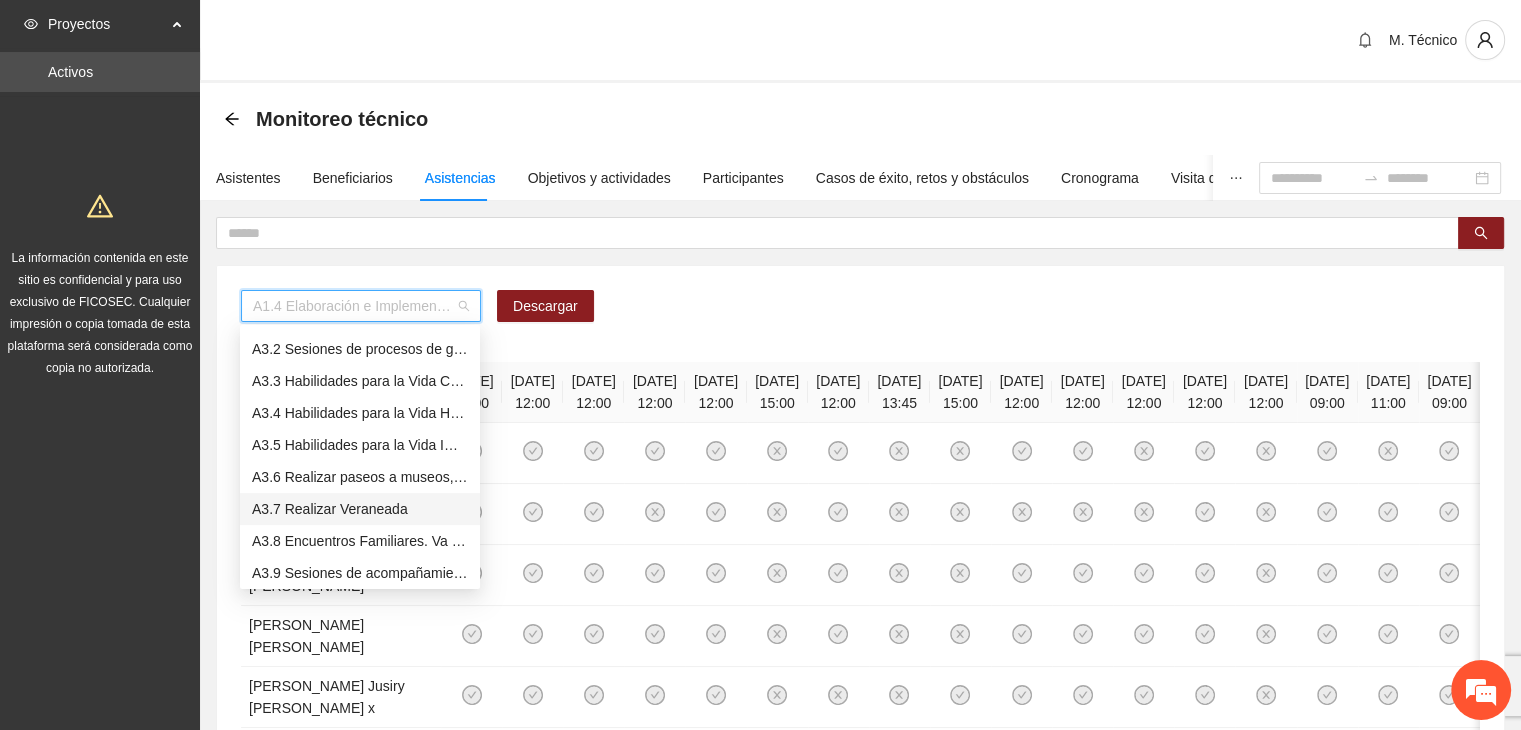 click on "A3.7 Realizar Veraneada" at bounding box center [360, 509] 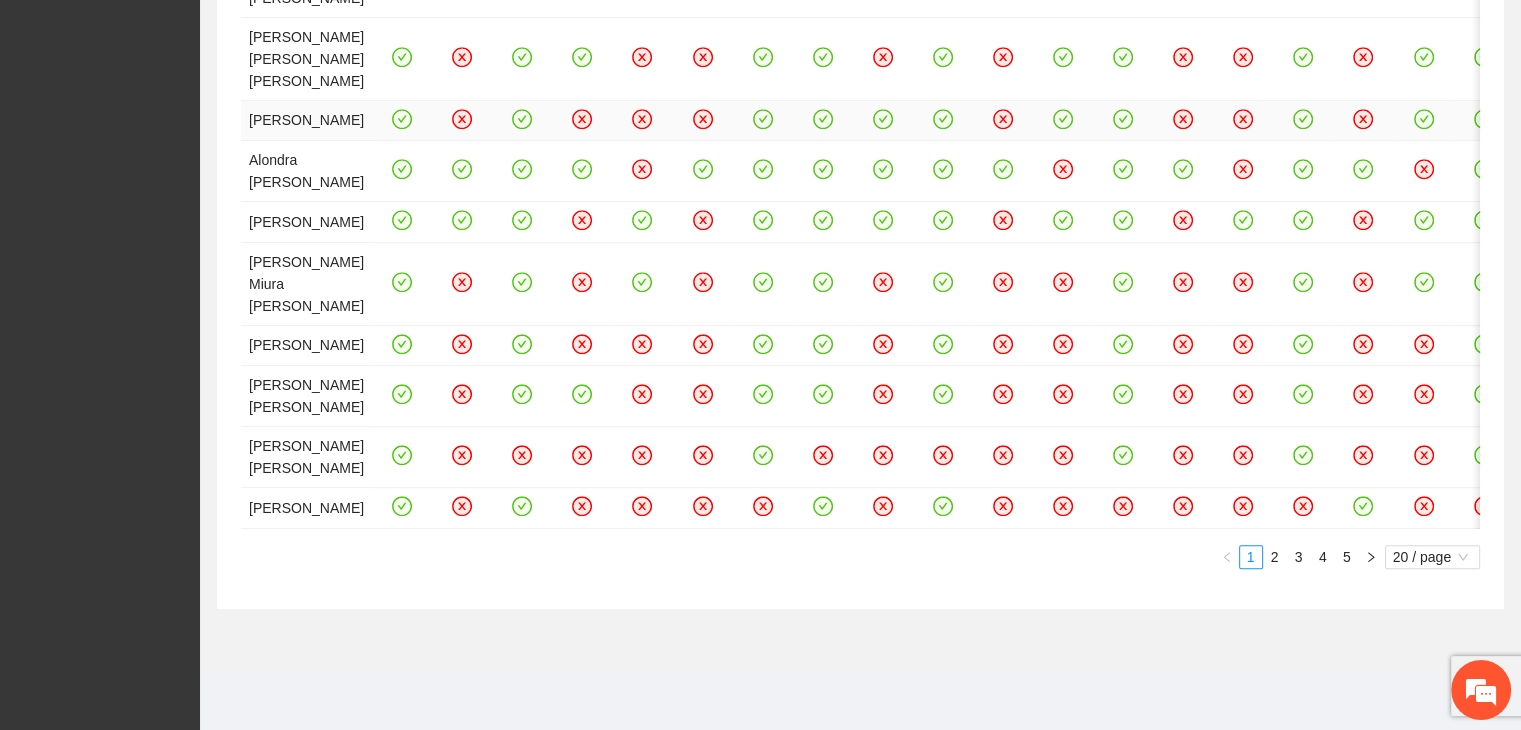 scroll, scrollTop: 1784, scrollLeft: 0, axis: vertical 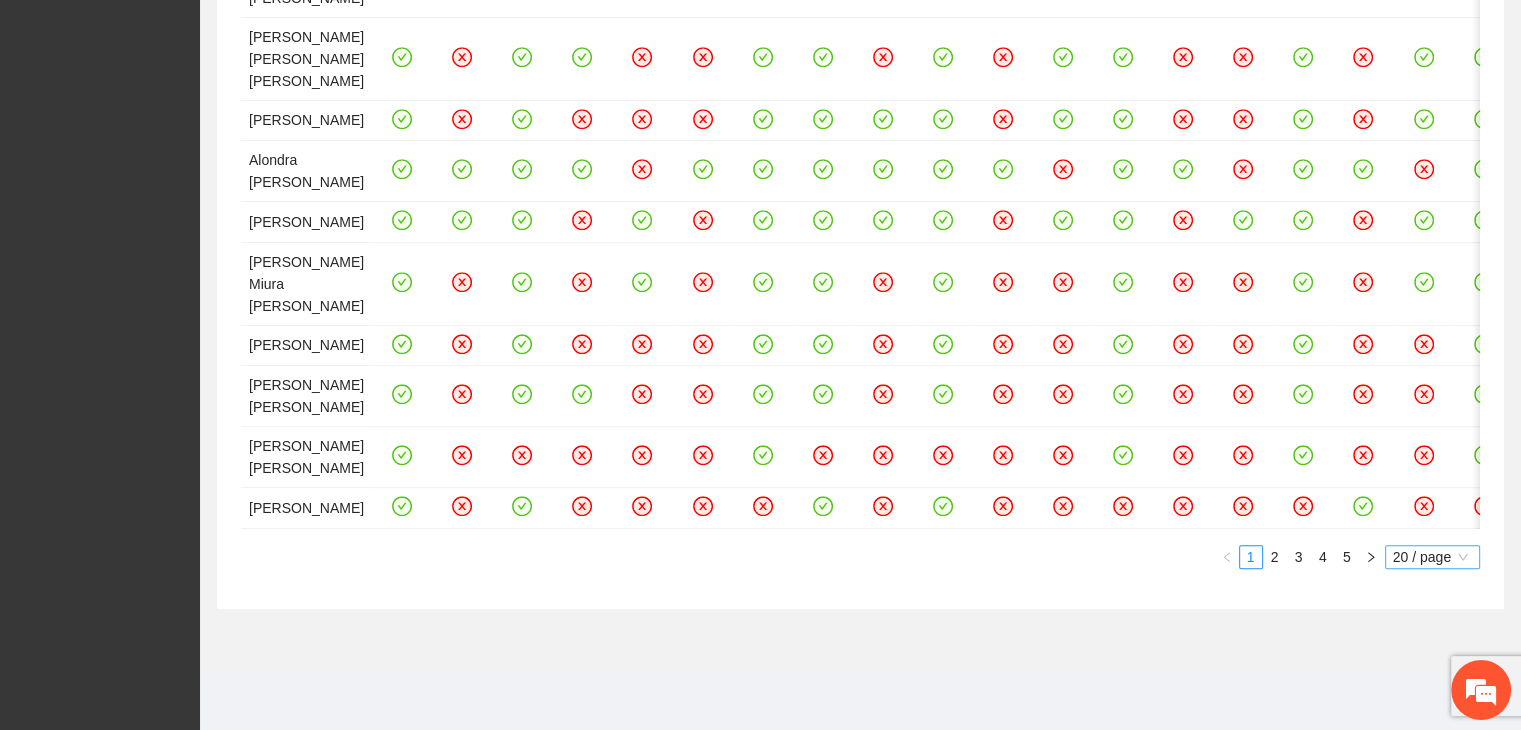 click on "20 / page" at bounding box center [1432, 557] 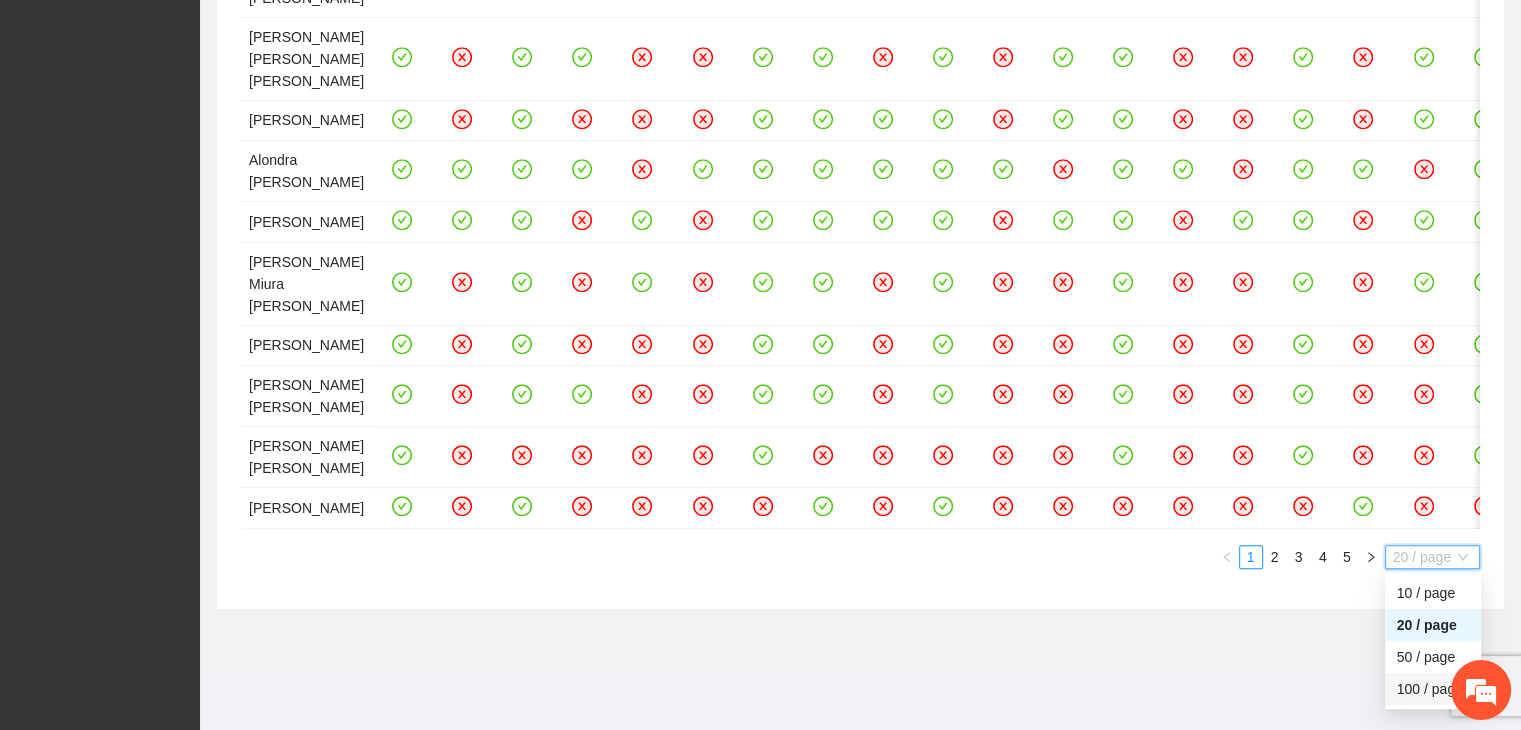 click on "100 / page" at bounding box center [1433, 689] 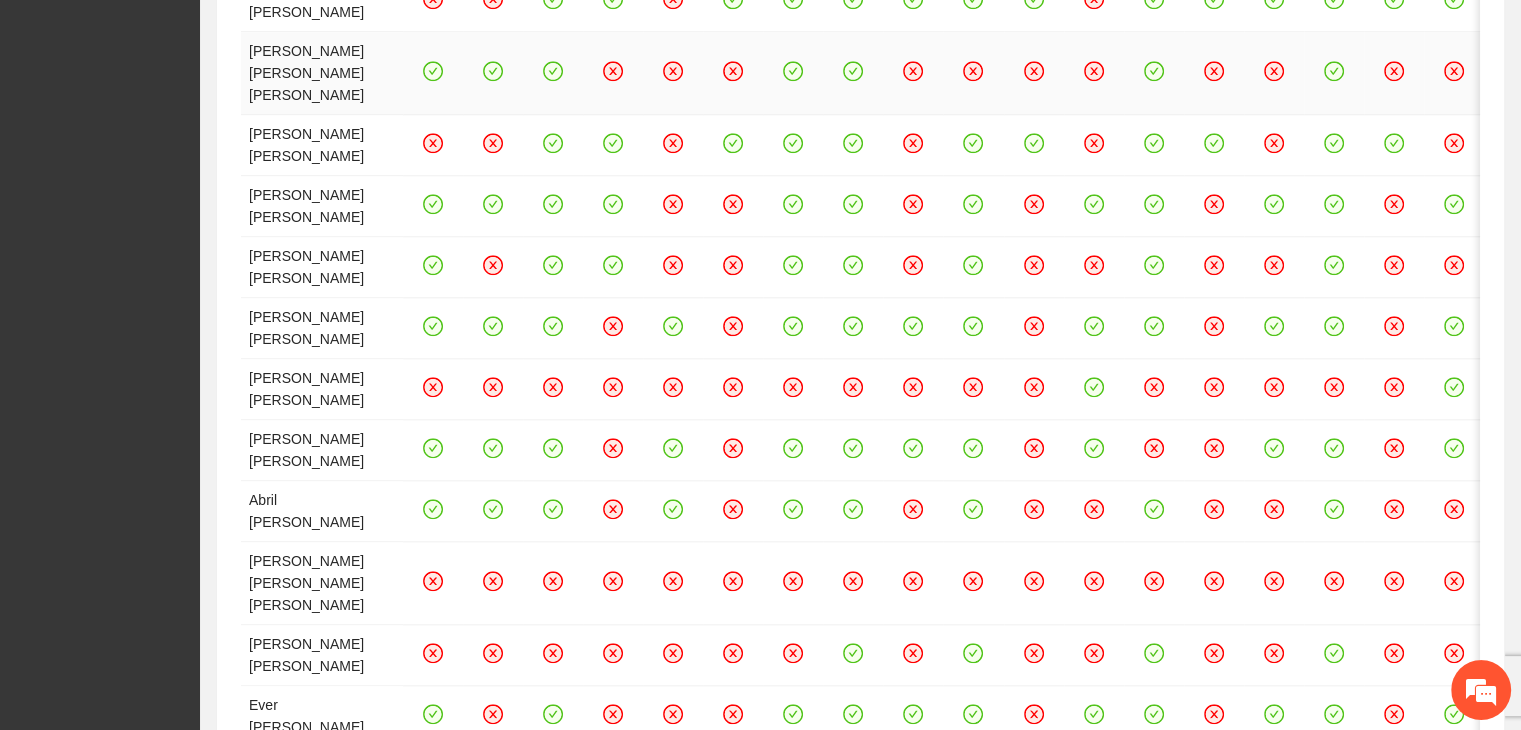 scroll, scrollTop: 2784, scrollLeft: 0, axis: vertical 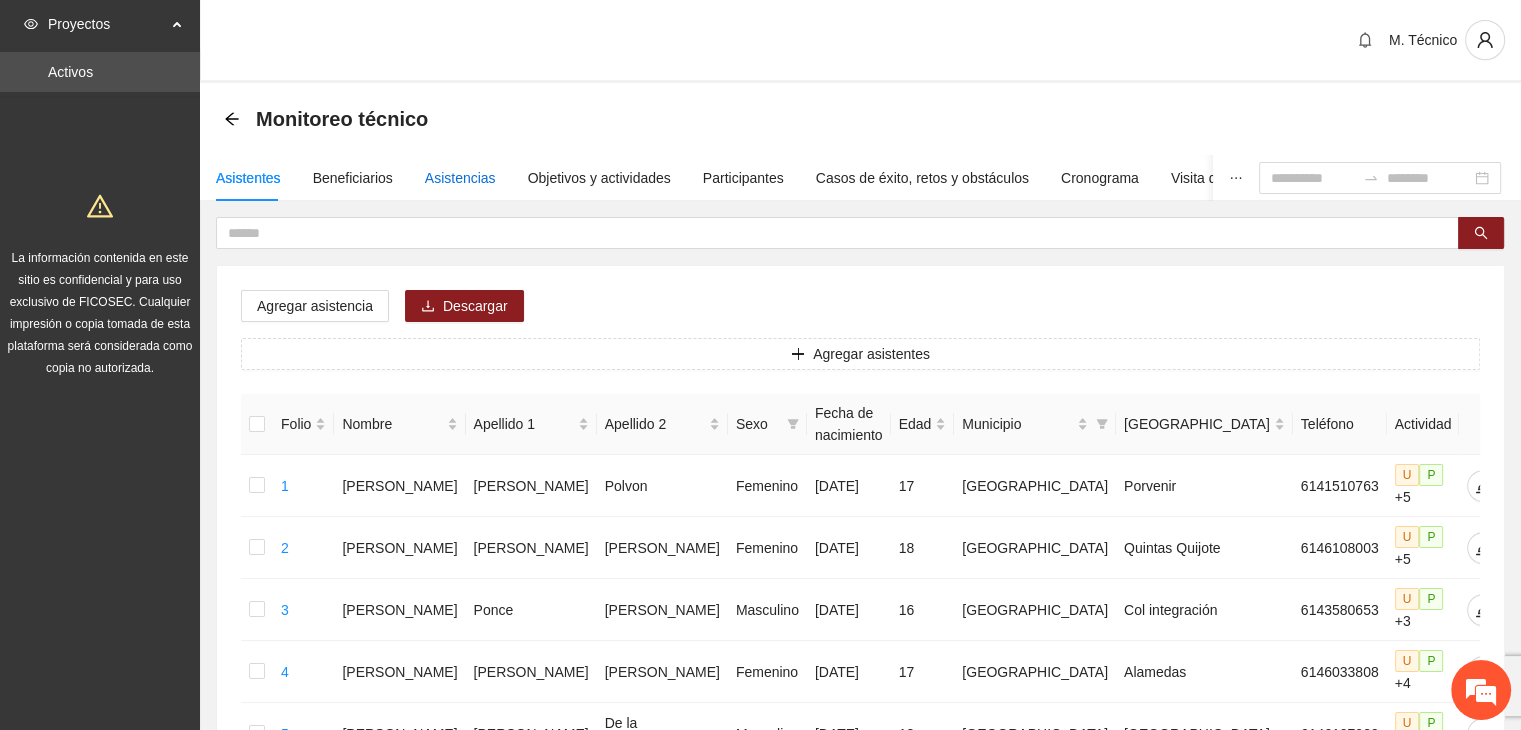 drag, startPoint x: 464, startPoint y: 173, endPoint x: 448, endPoint y: 174, distance: 16.03122 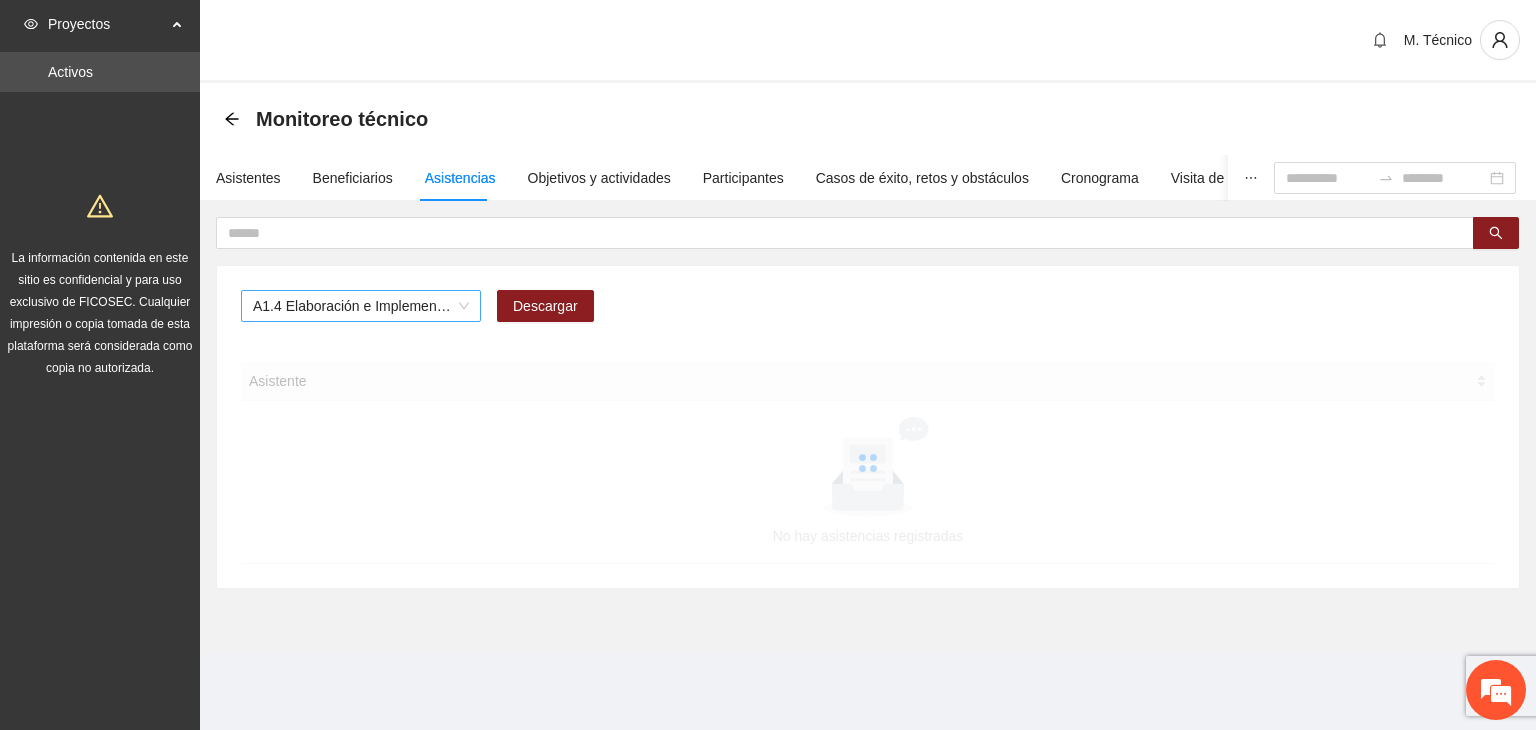click on "A1.4 Elaboración e Implementación de Proyectos Juveniles" at bounding box center [361, 306] 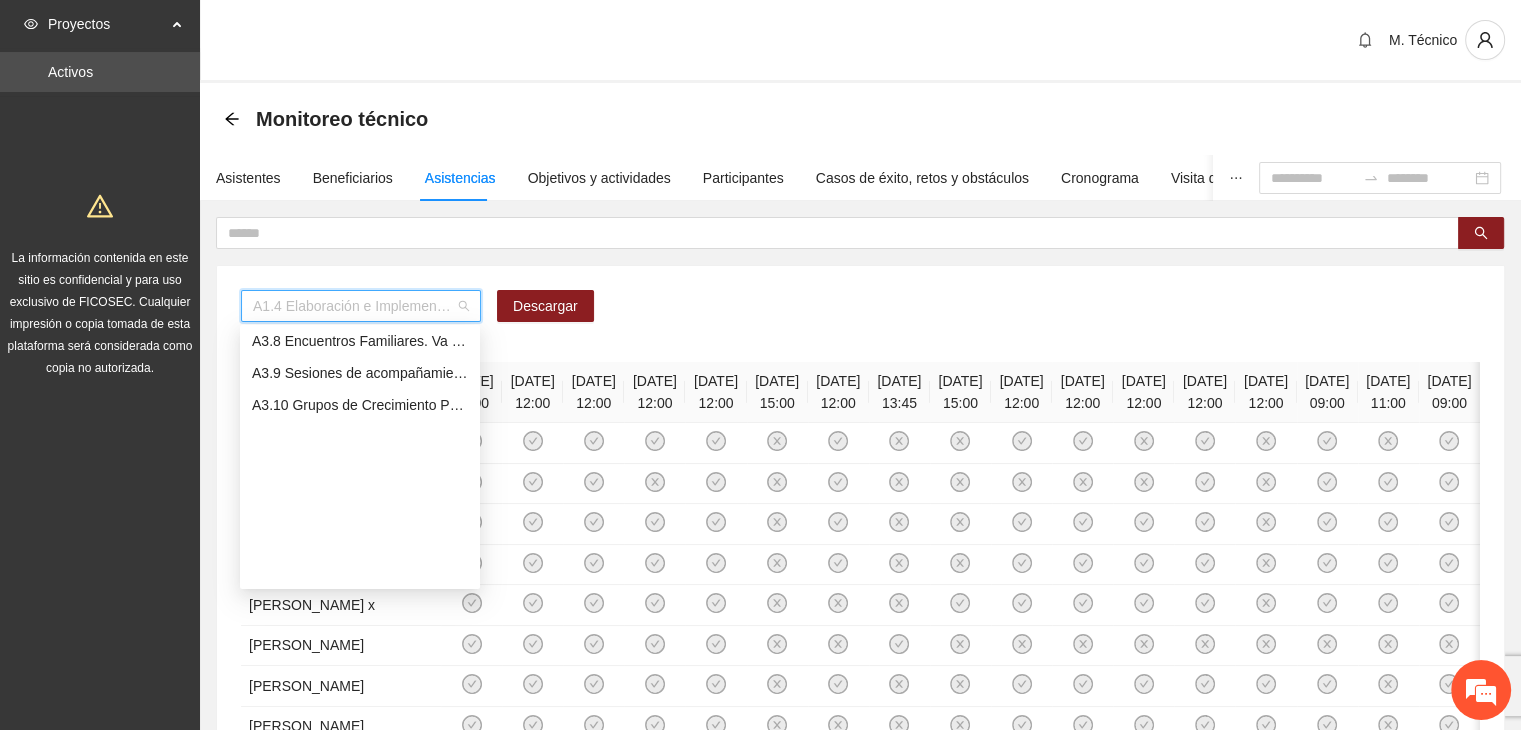 scroll, scrollTop: 700, scrollLeft: 0, axis: vertical 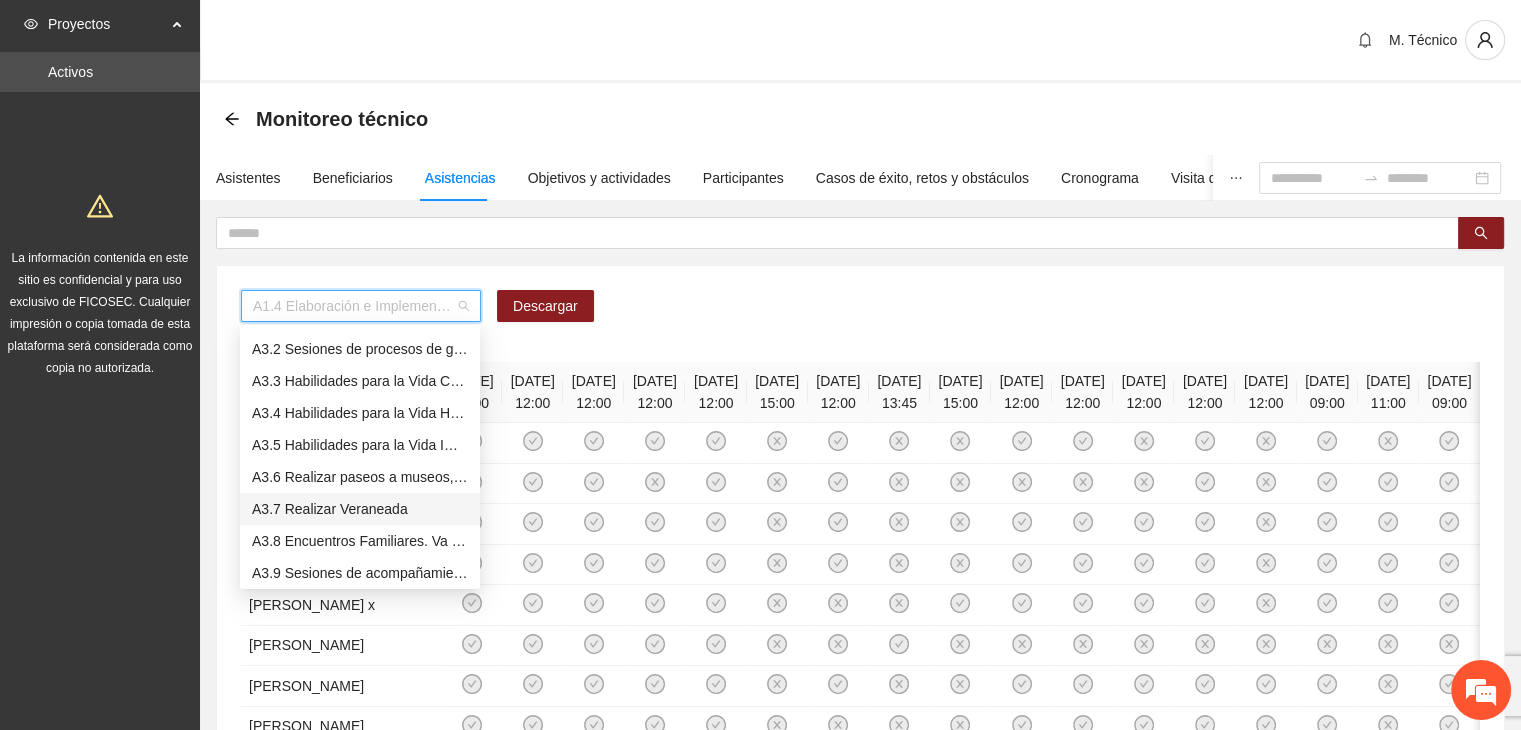 click on "A3.7 Realizar Veraneada" at bounding box center [360, 509] 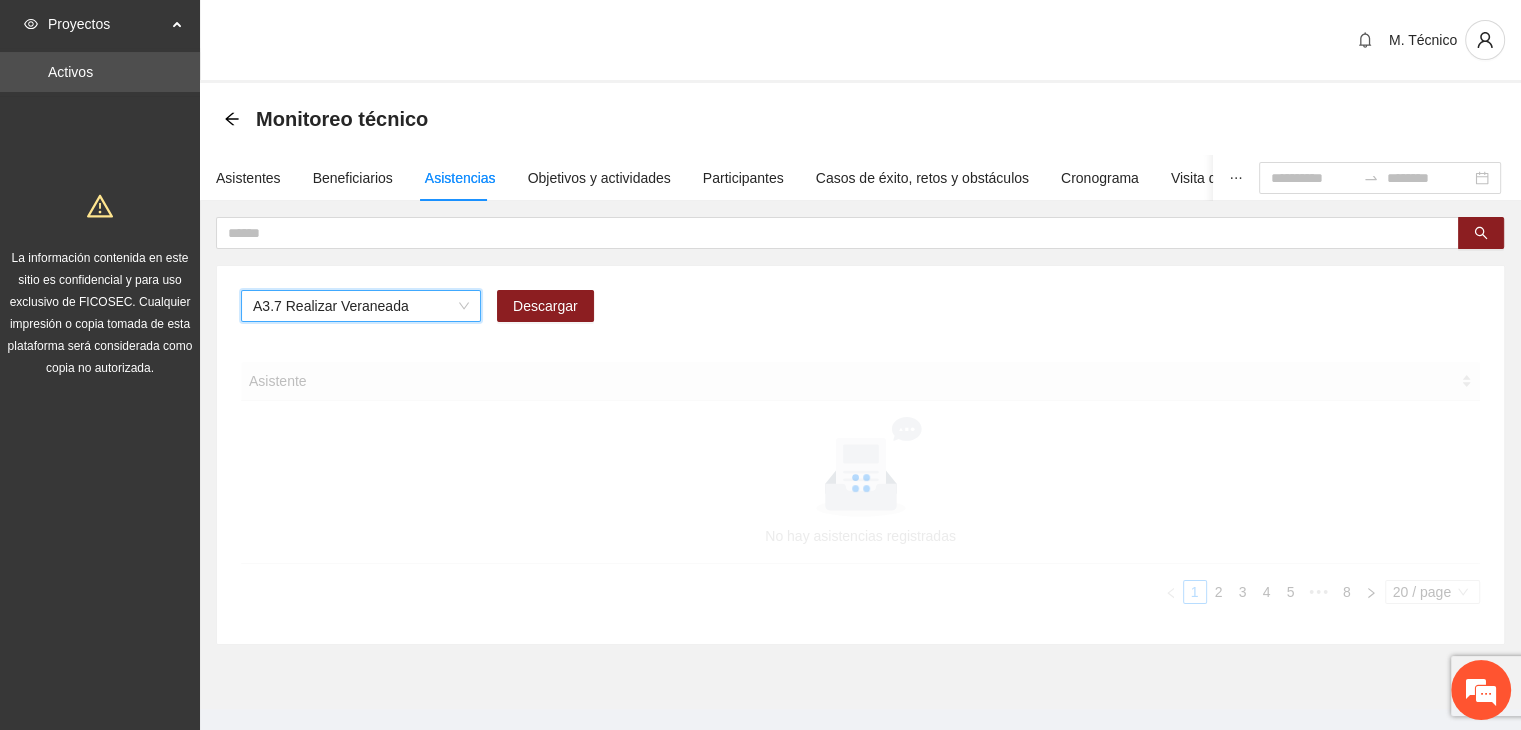 scroll, scrollTop: 0, scrollLeft: 0, axis: both 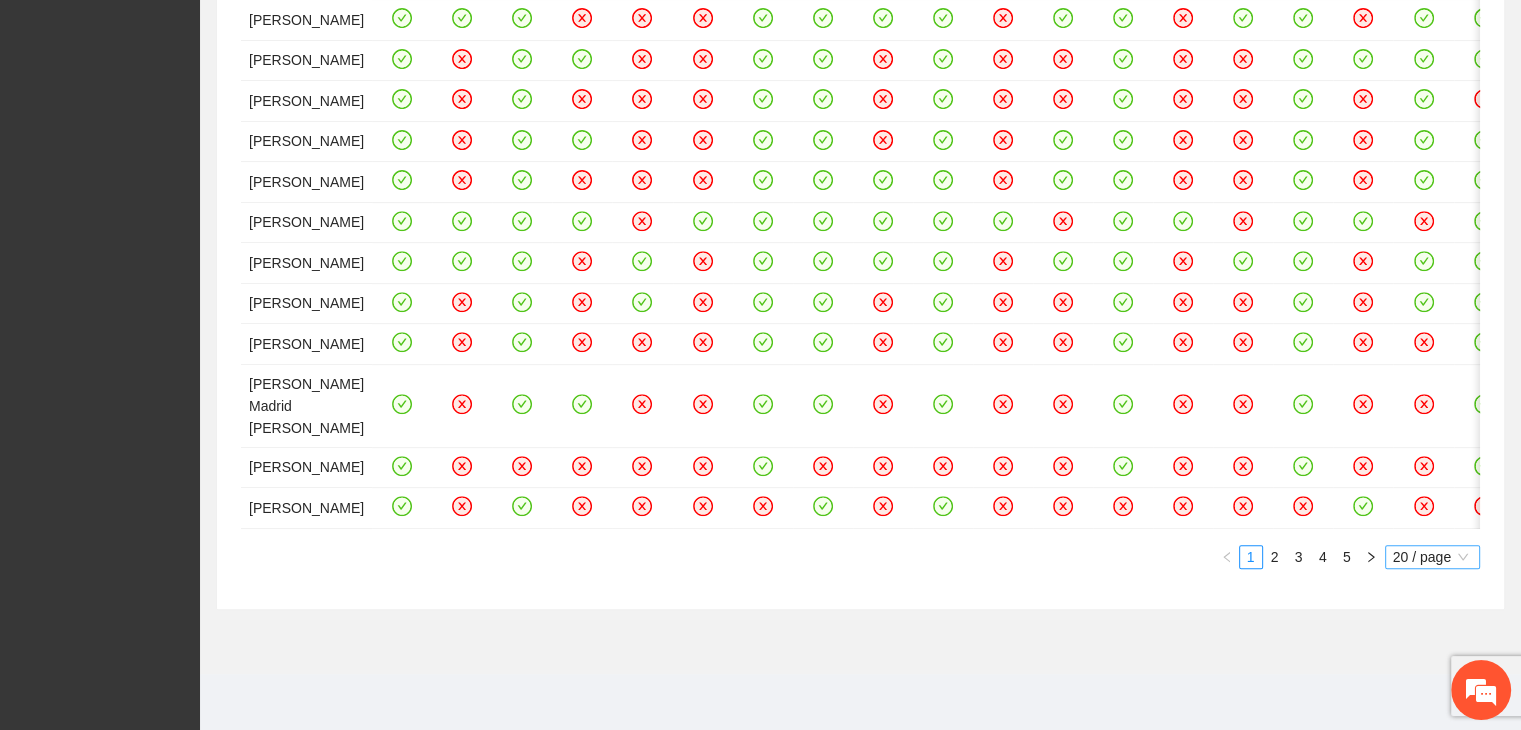 click on "20 / page" at bounding box center (1432, 557) 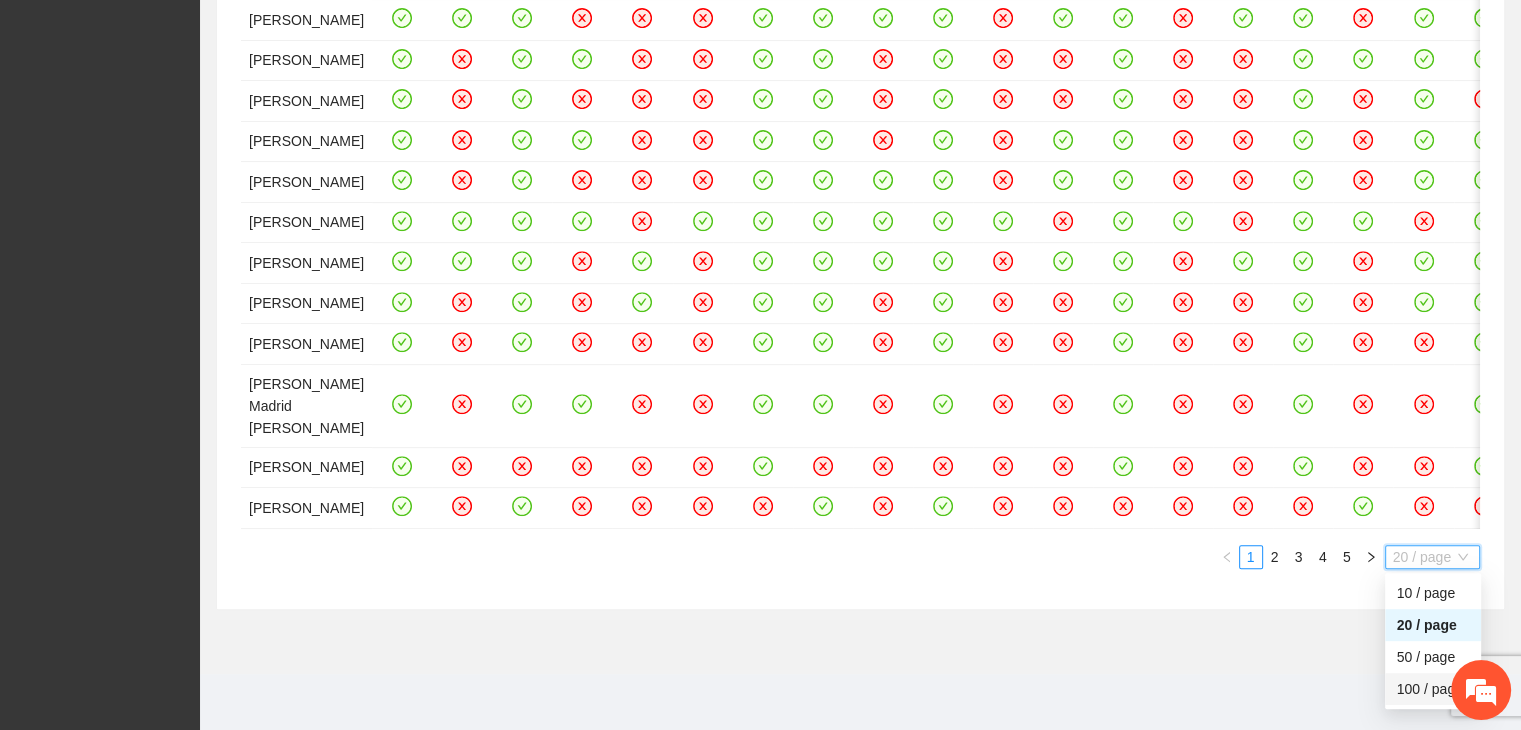 click on "100 / page" at bounding box center (1433, 689) 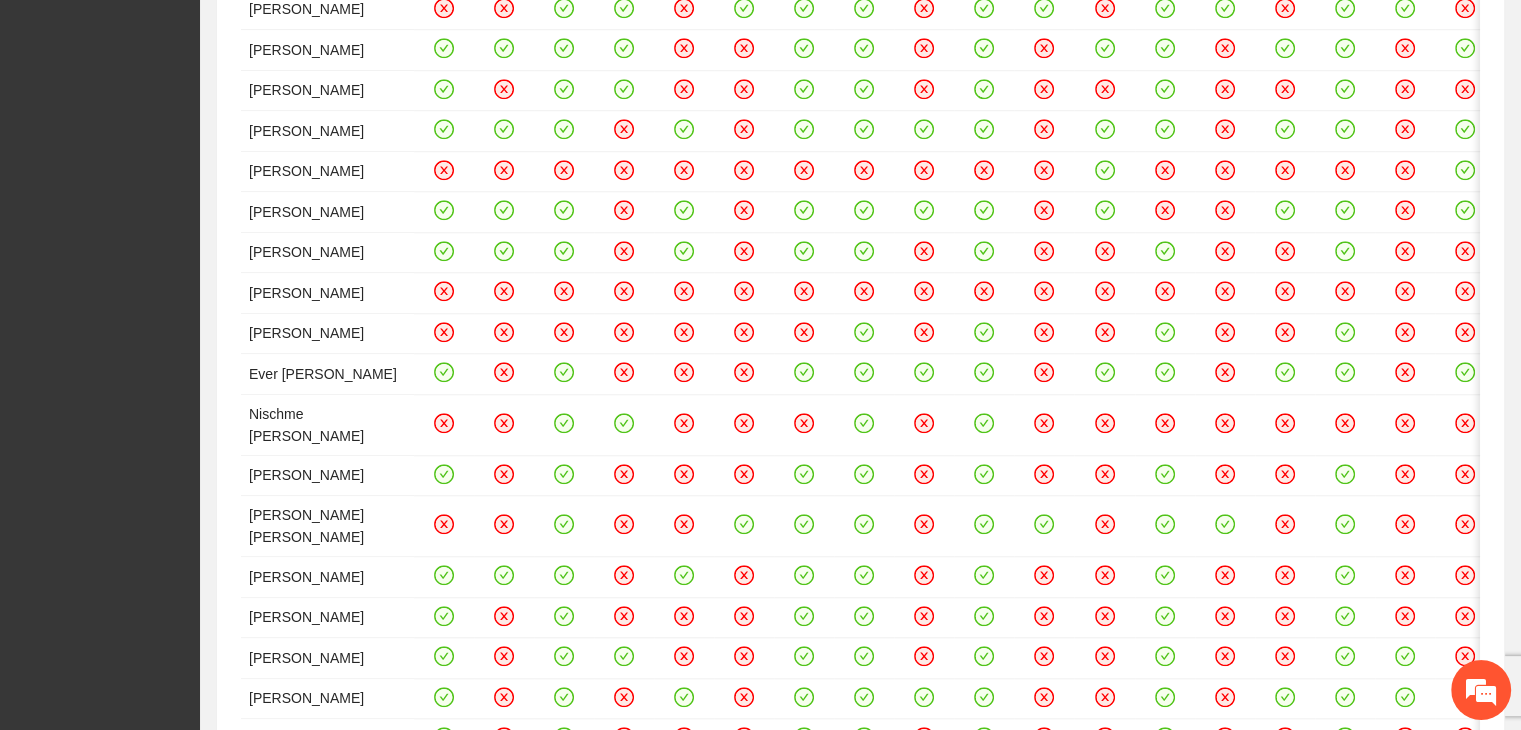 scroll, scrollTop: 0, scrollLeft: 0, axis: both 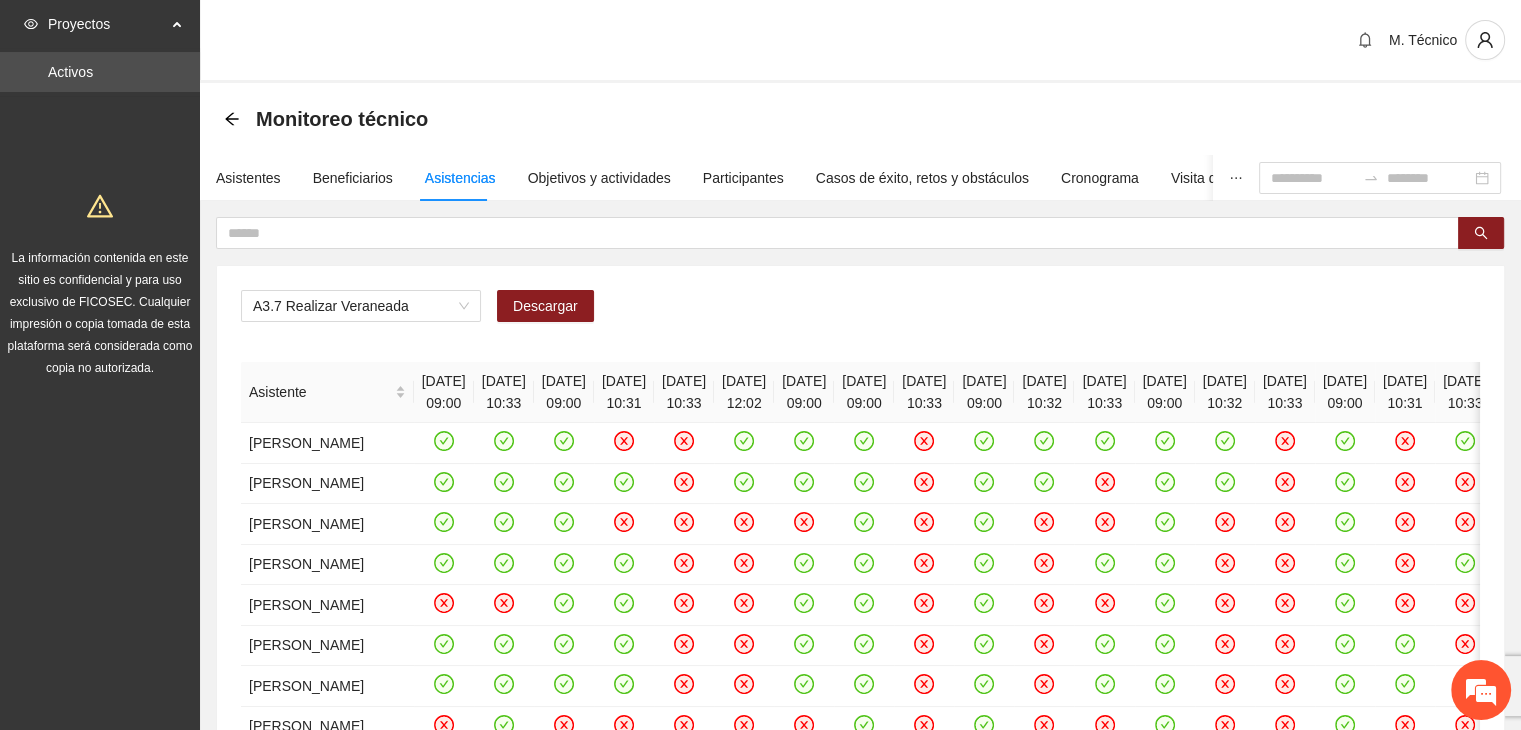 click 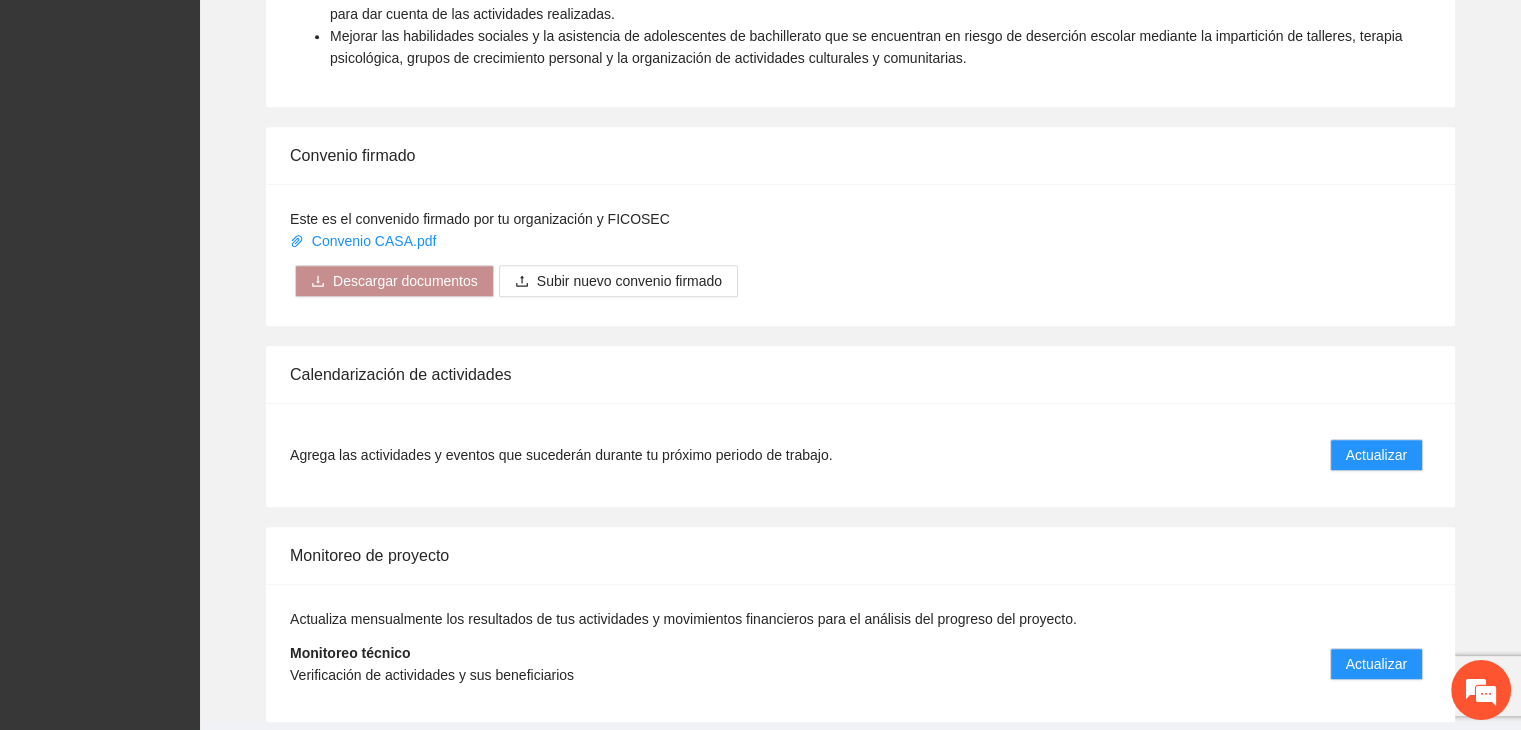 scroll, scrollTop: 1540, scrollLeft: 0, axis: vertical 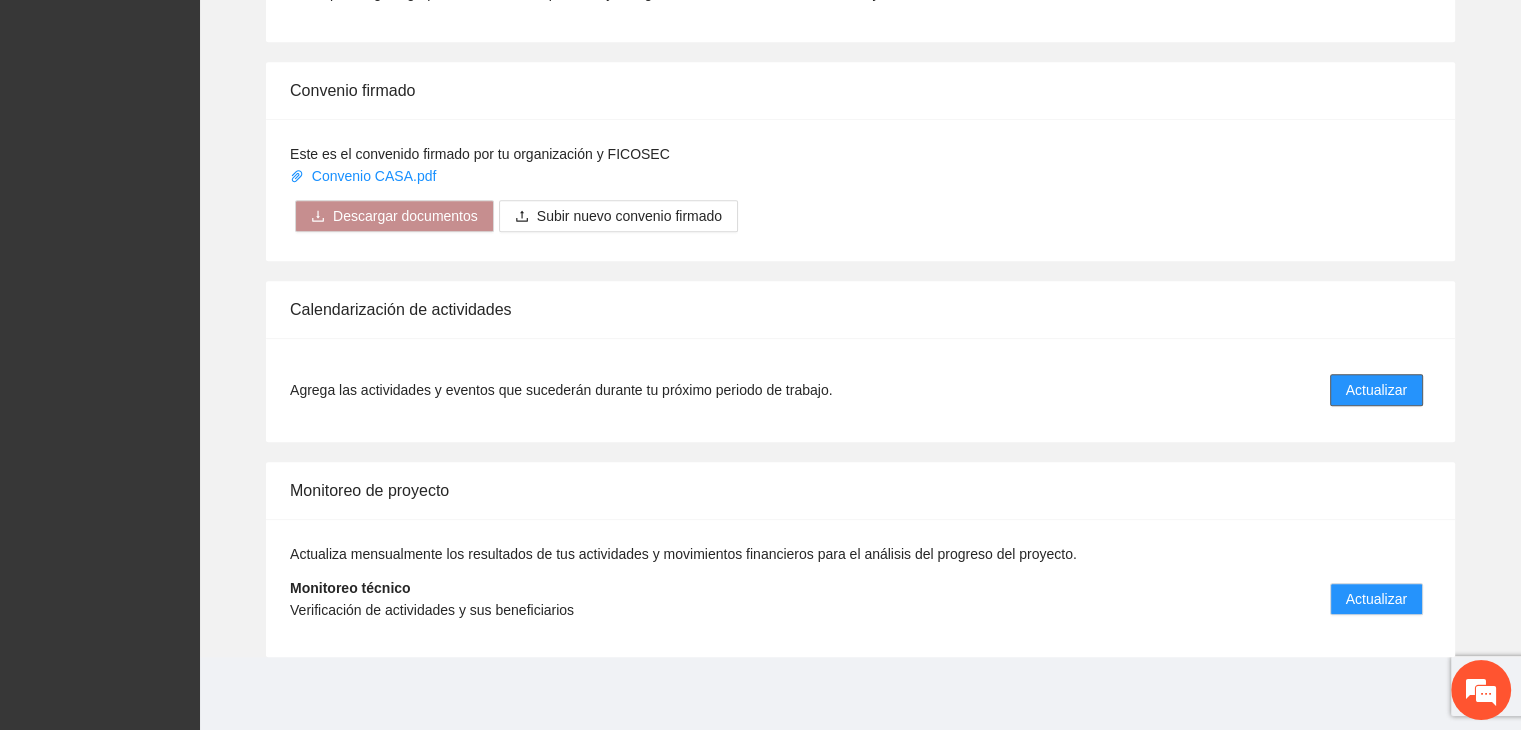click on "Actualizar" at bounding box center [1376, 390] 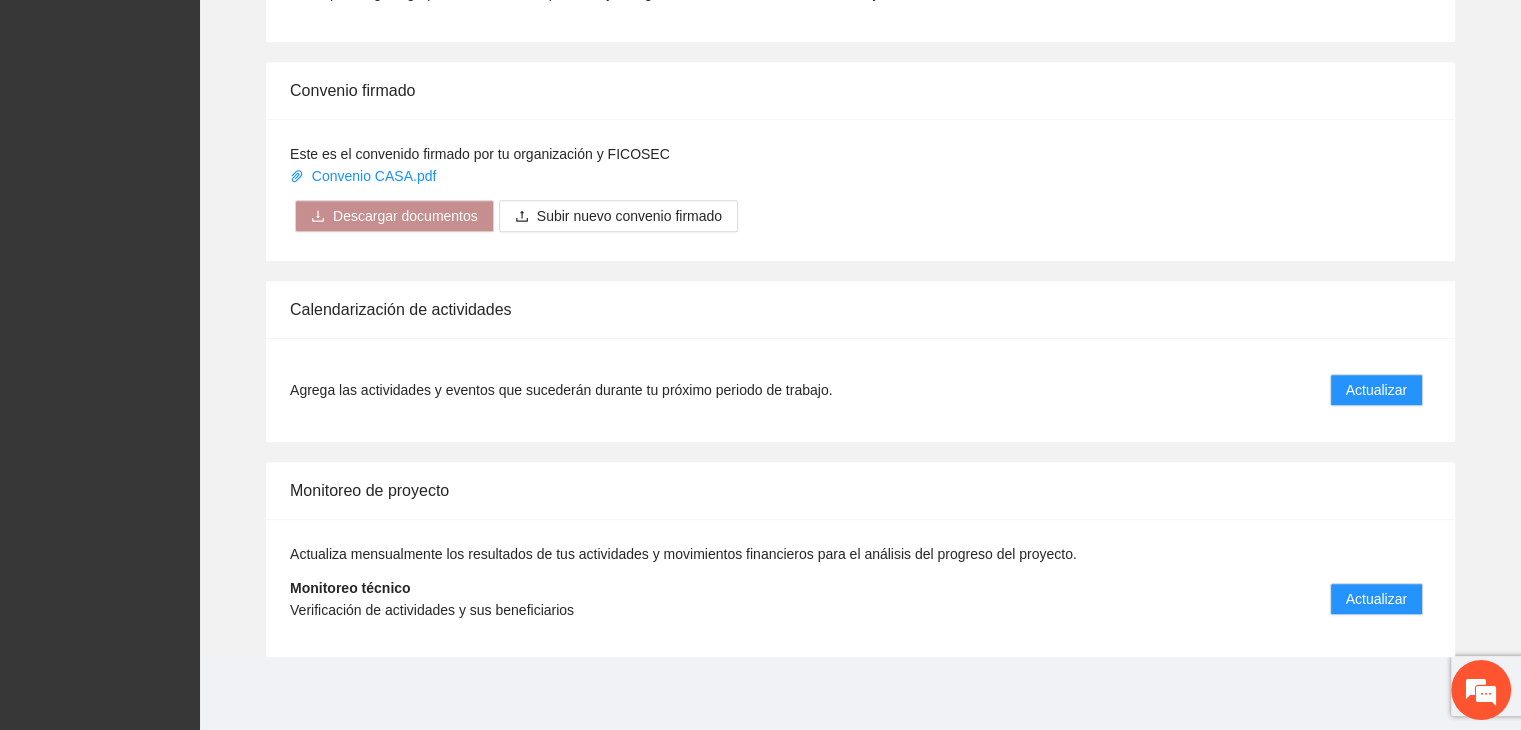 scroll, scrollTop: 0, scrollLeft: 0, axis: both 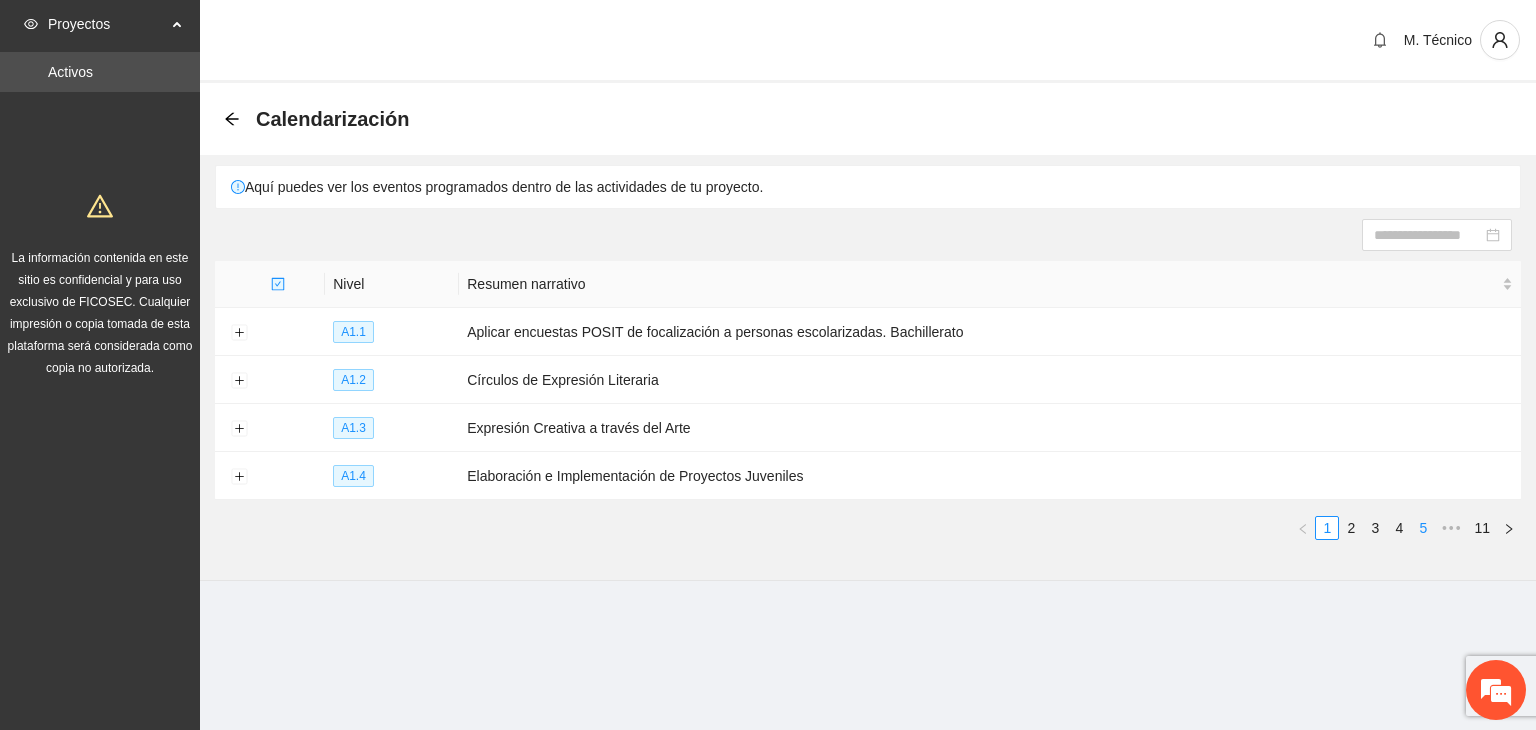 click on "5" at bounding box center [1423, 528] 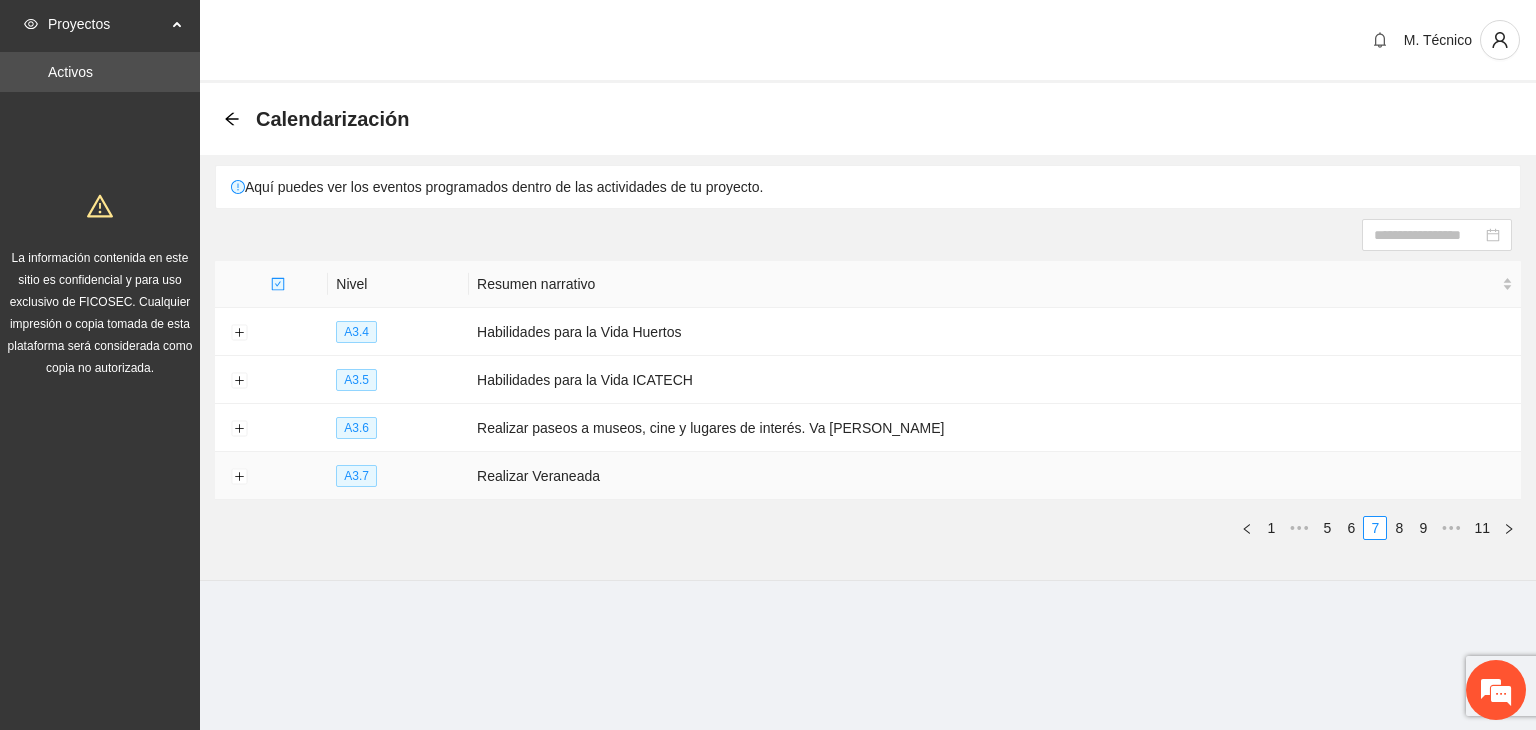 click at bounding box center (239, 476) 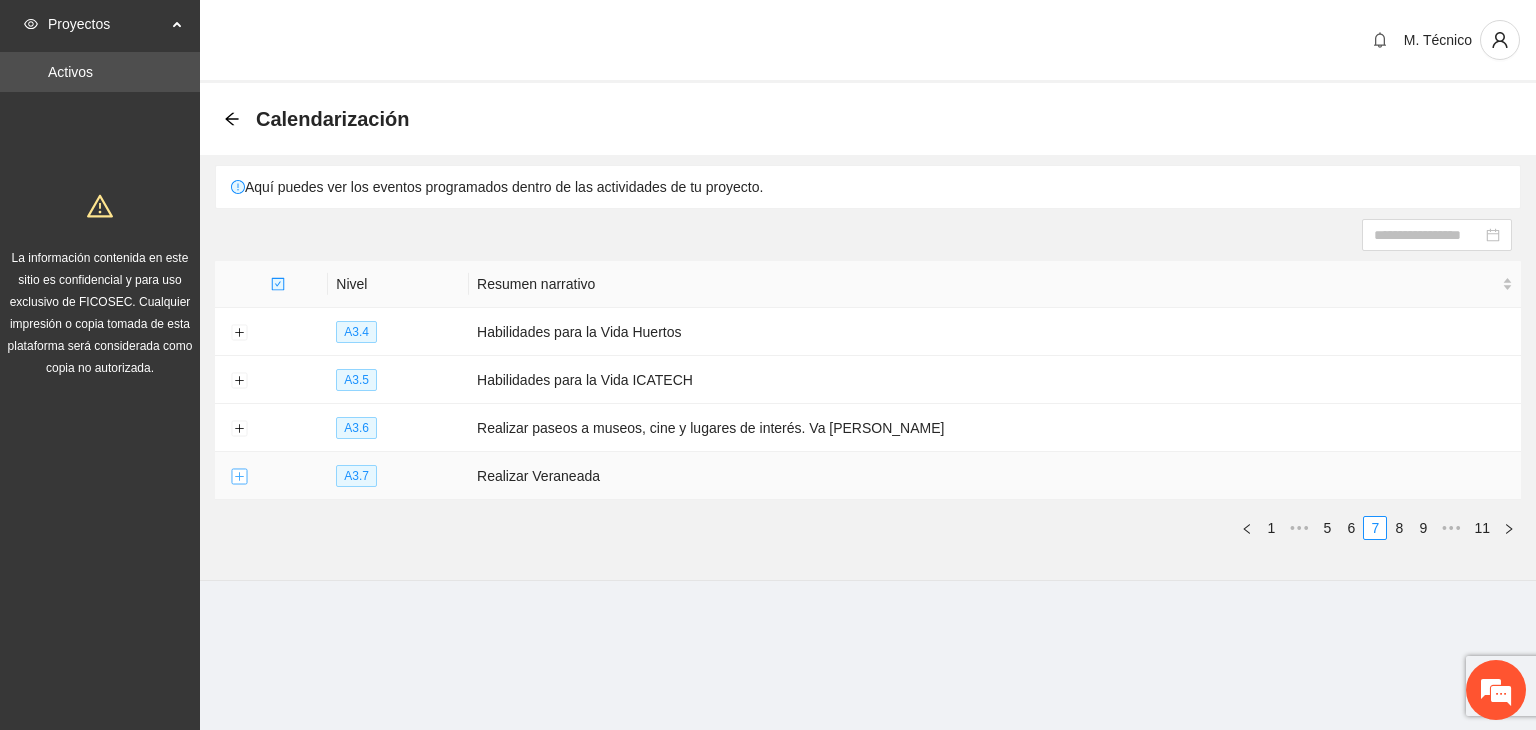 click at bounding box center (239, 477) 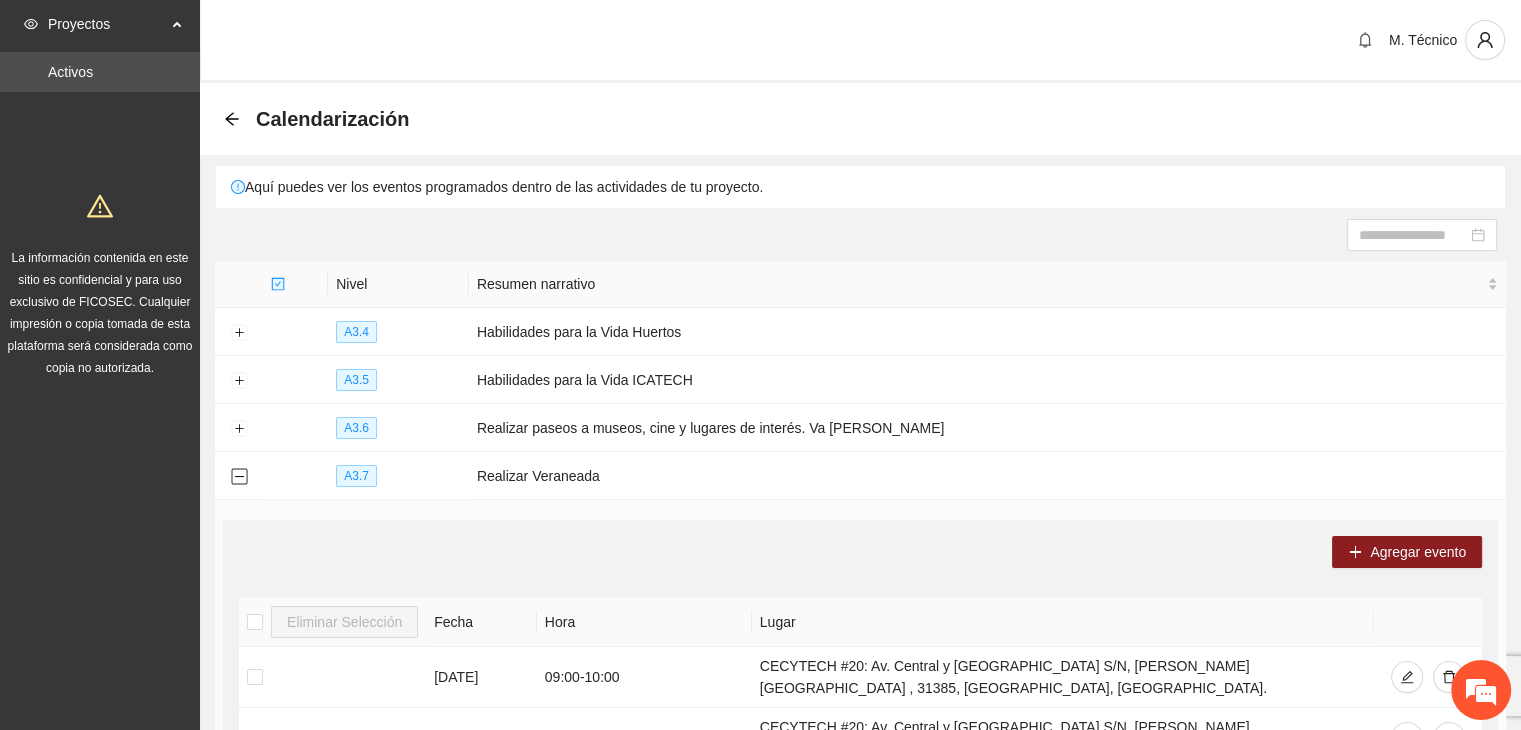scroll, scrollTop: 500, scrollLeft: 0, axis: vertical 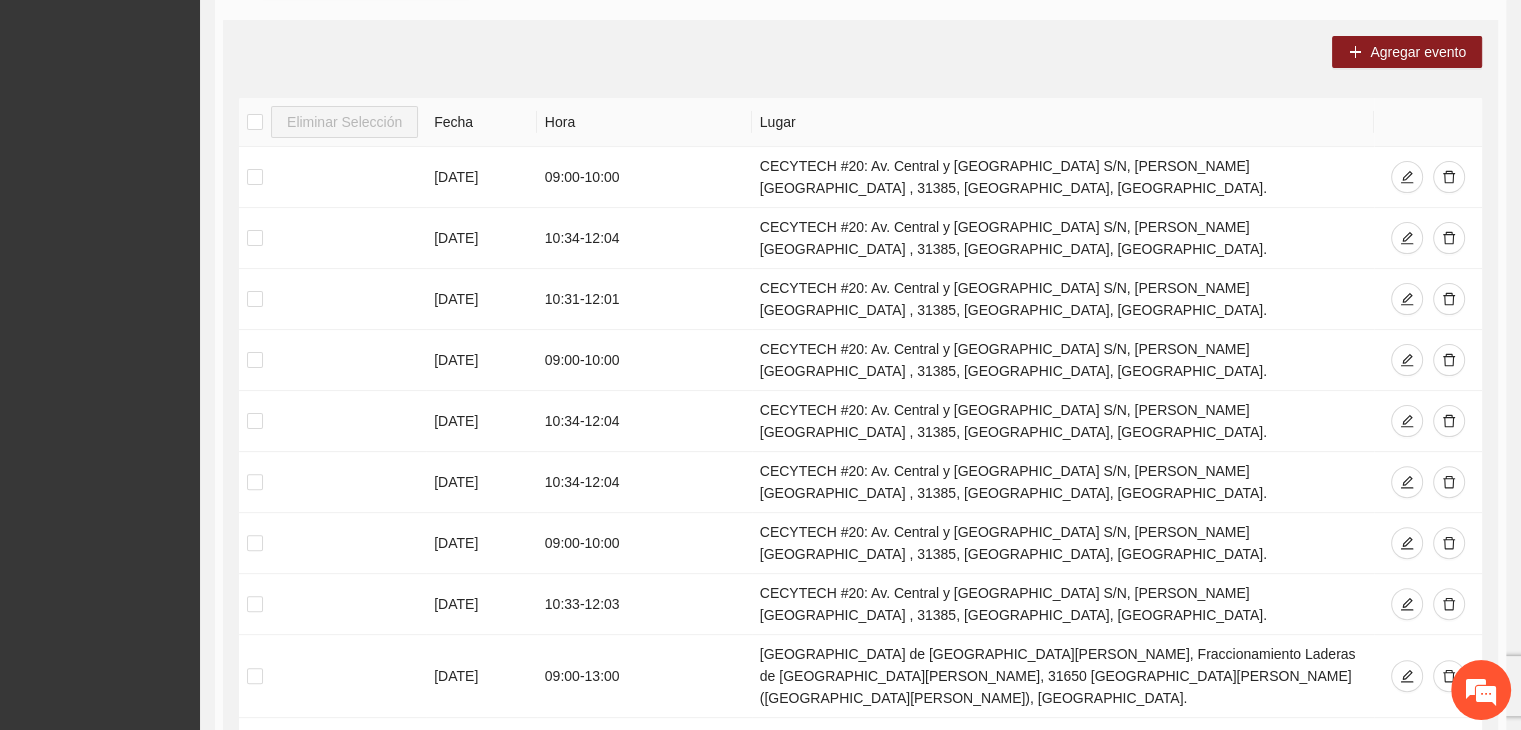click on "10 / page" at bounding box center (1434, 807) 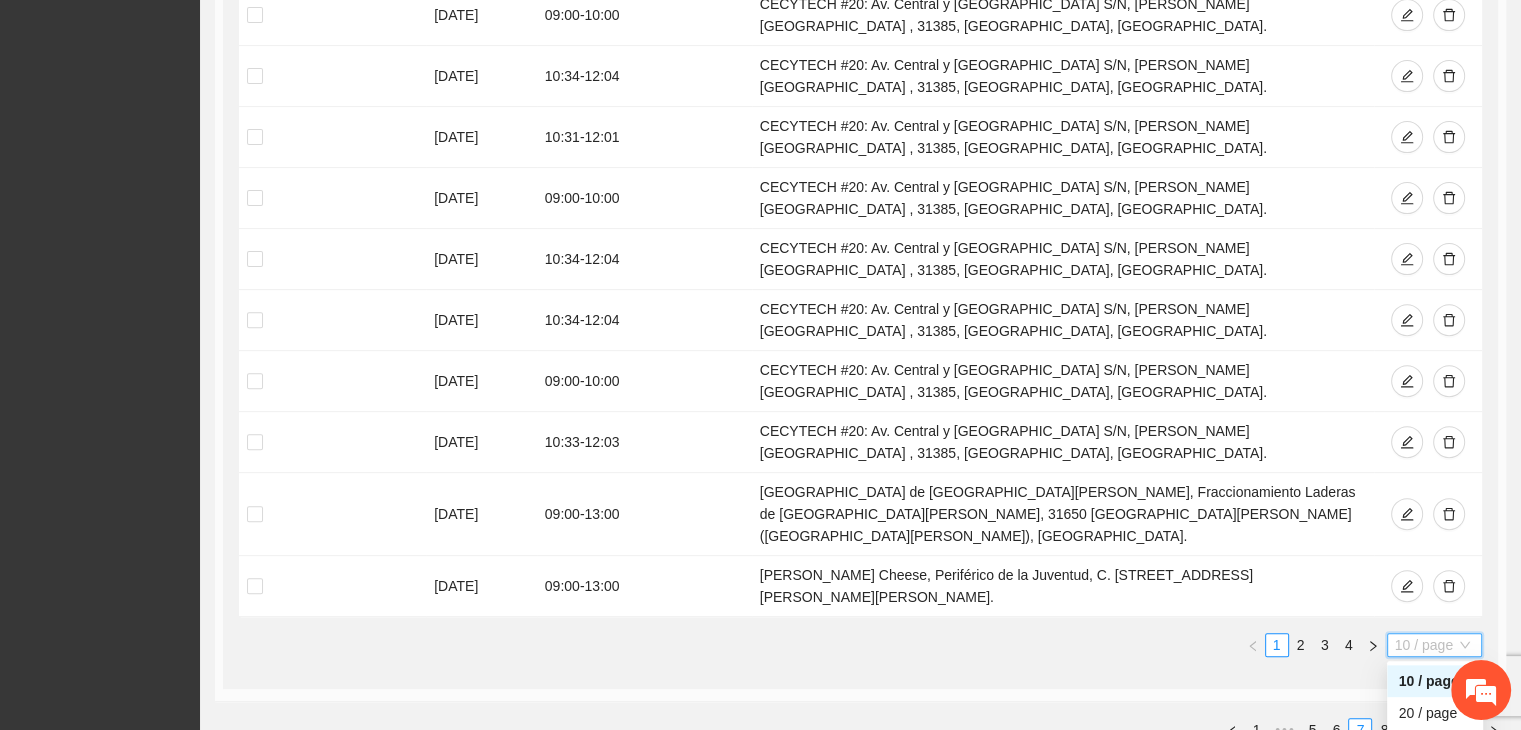 scroll, scrollTop: 673, scrollLeft: 0, axis: vertical 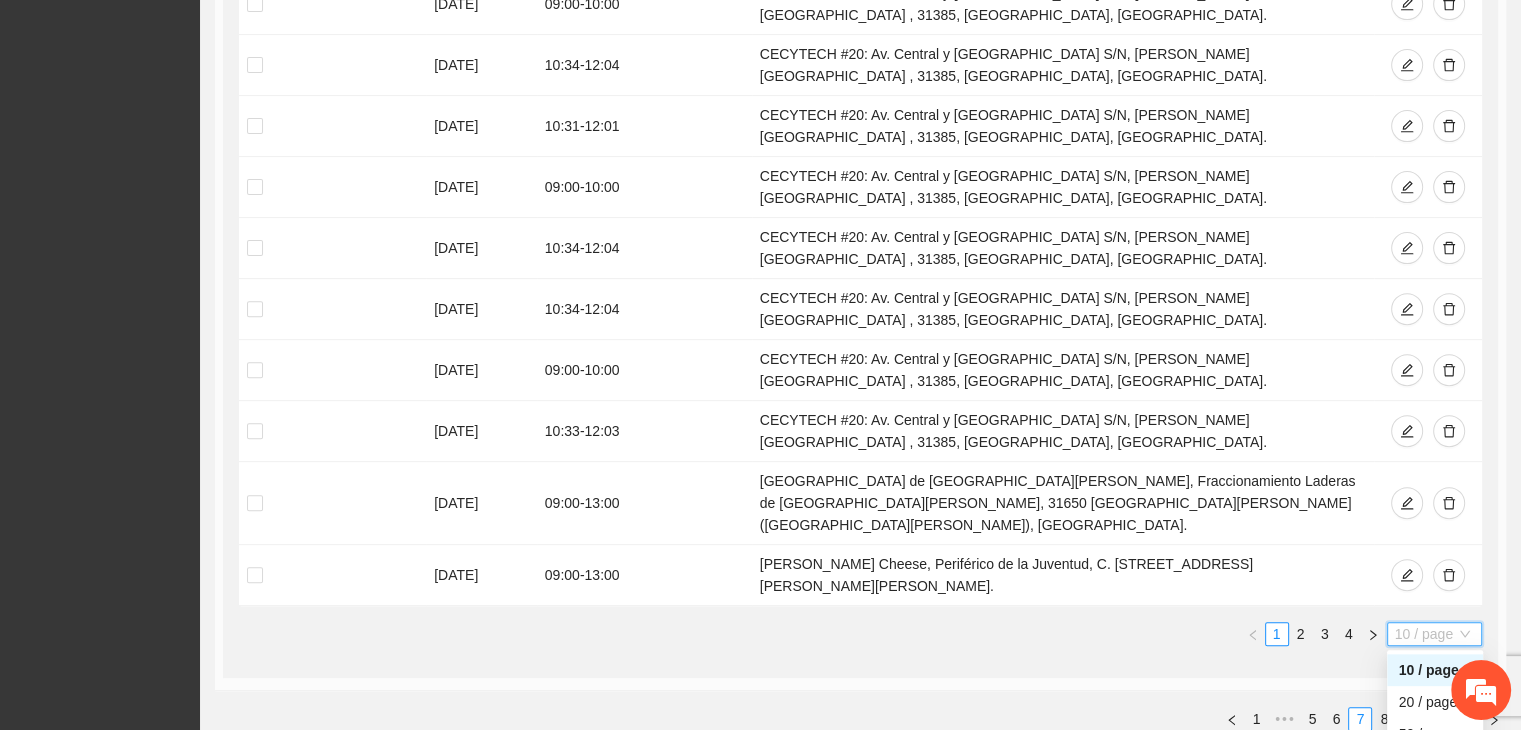 click on "100 / page" at bounding box center (1435, 766) 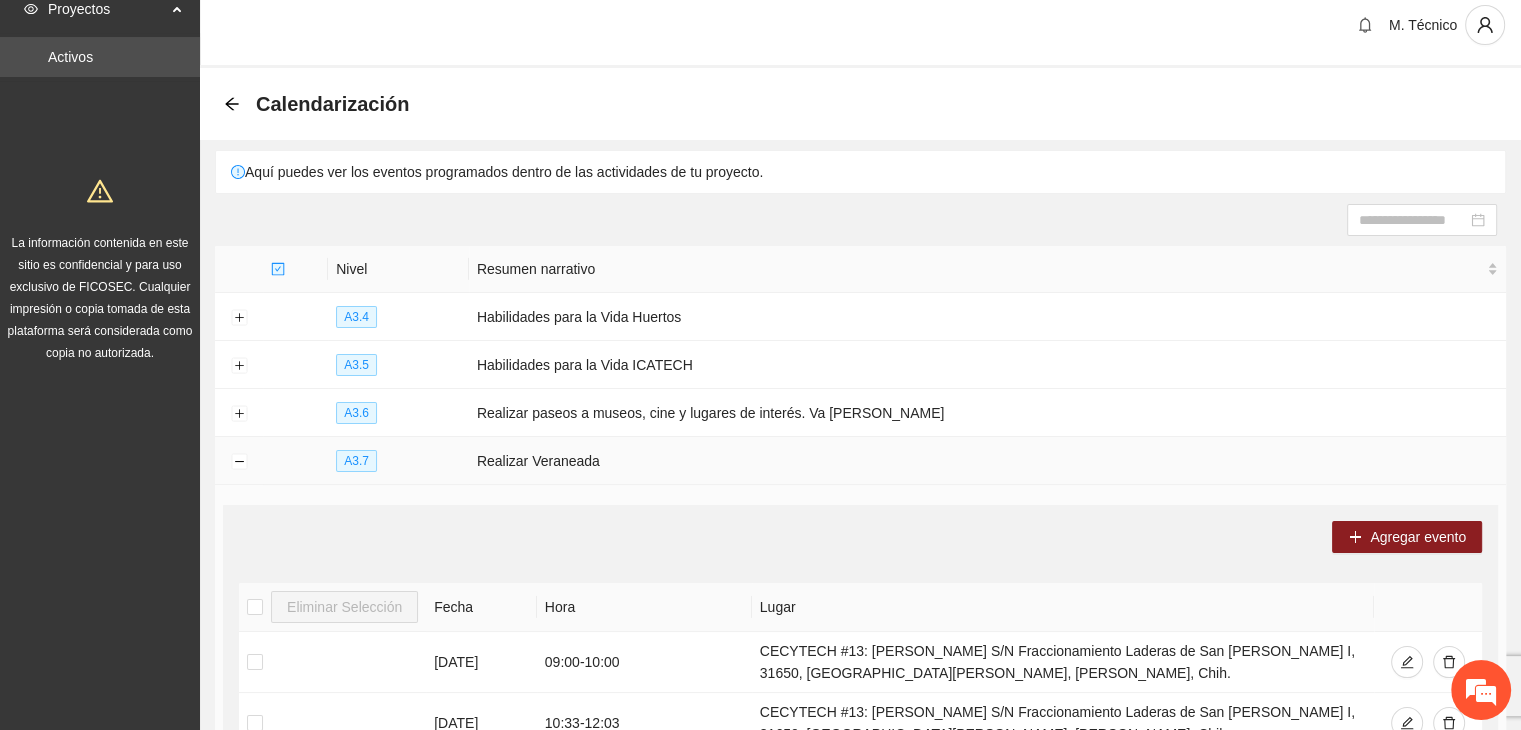scroll, scrollTop: 0, scrollLeft: 0, axis: both 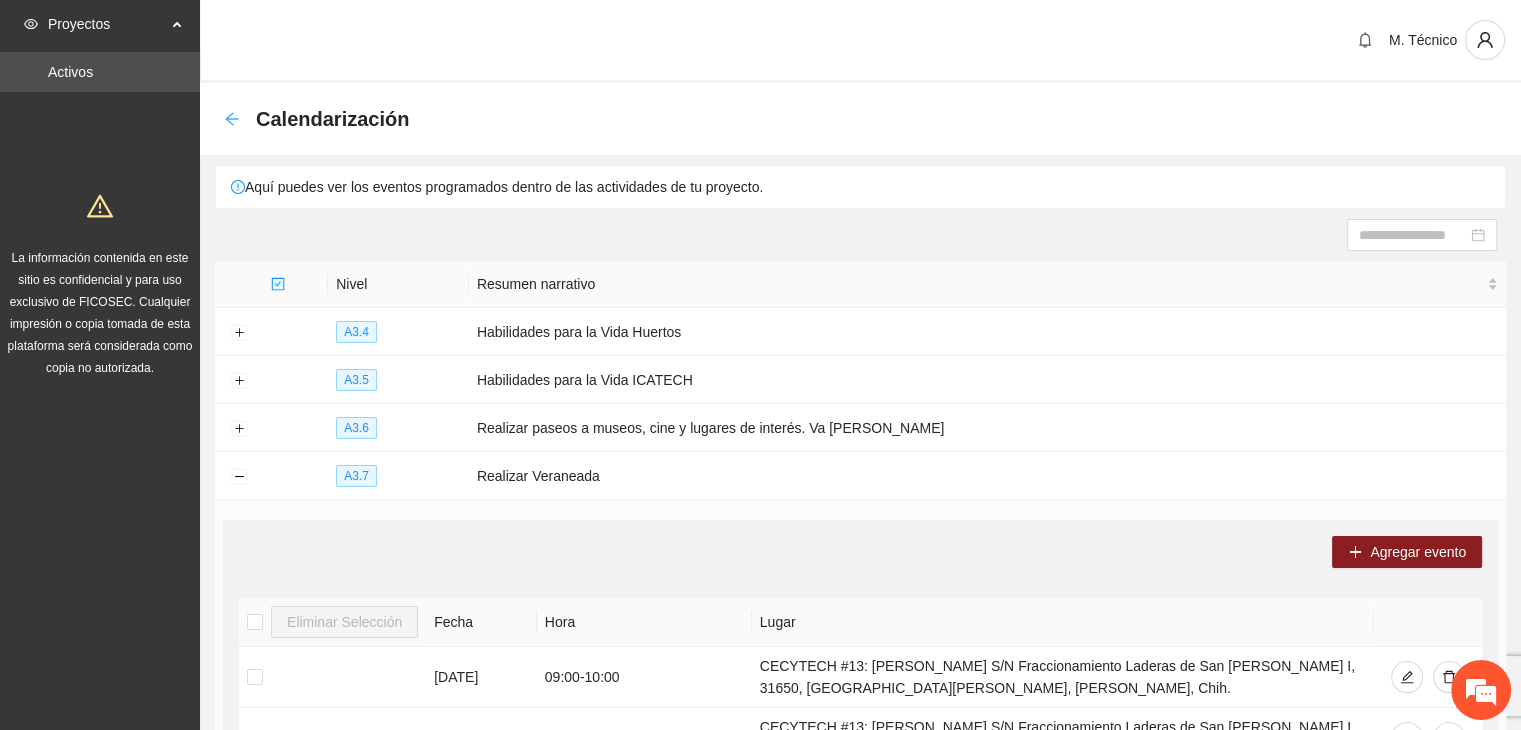 click 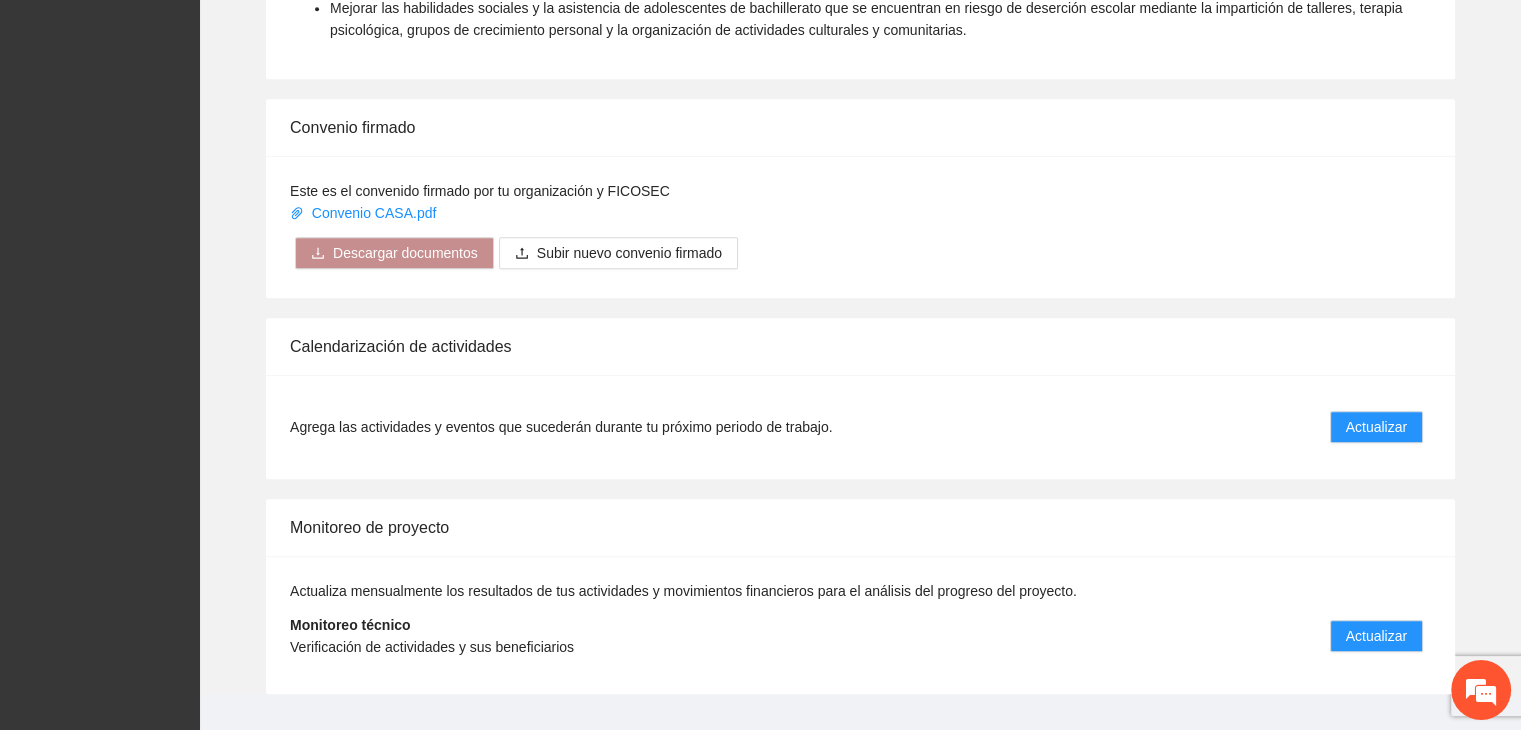 scroll, scrollTop: 1540, scrollLeft: 0, axis: vertical 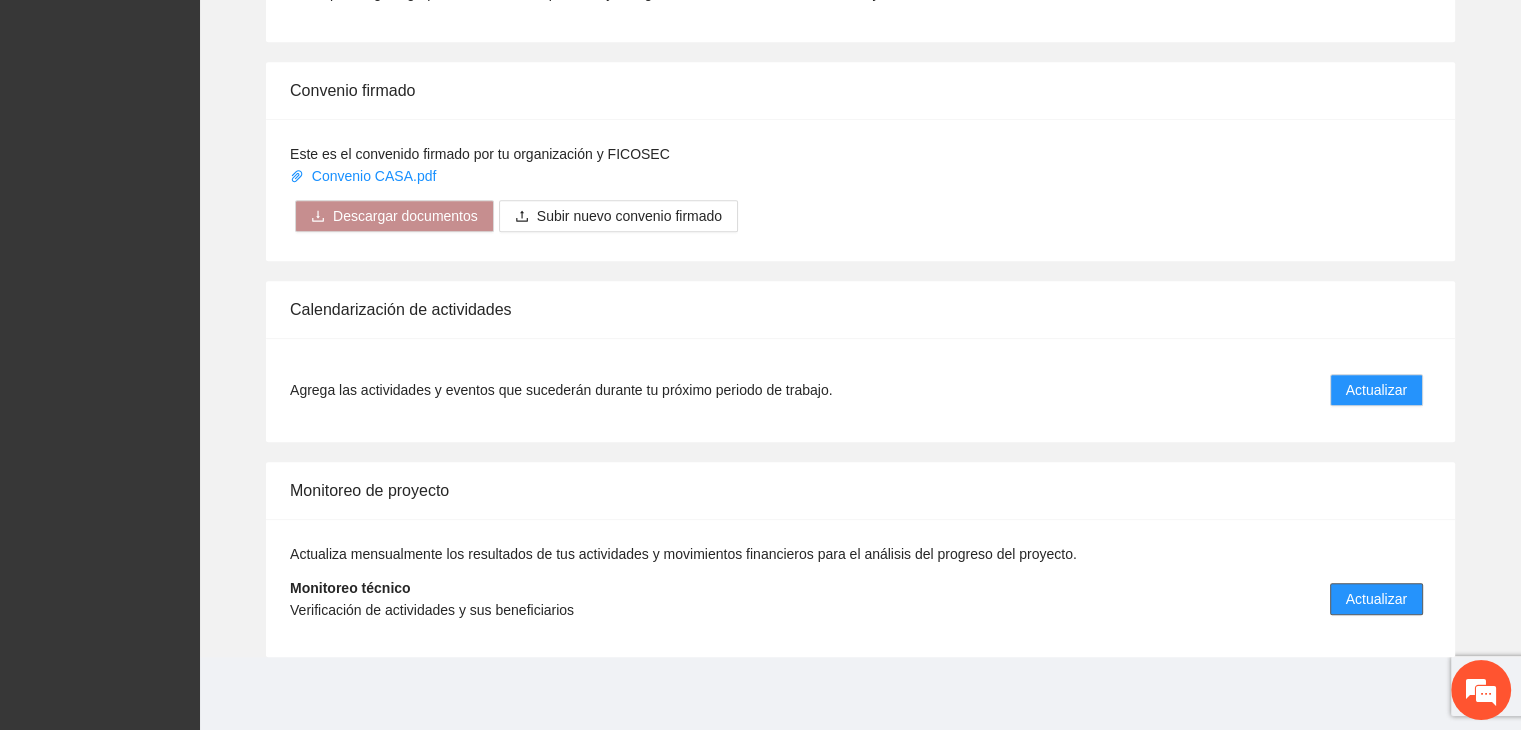 click on "Actualizar" at bounding box center [1376, 599] 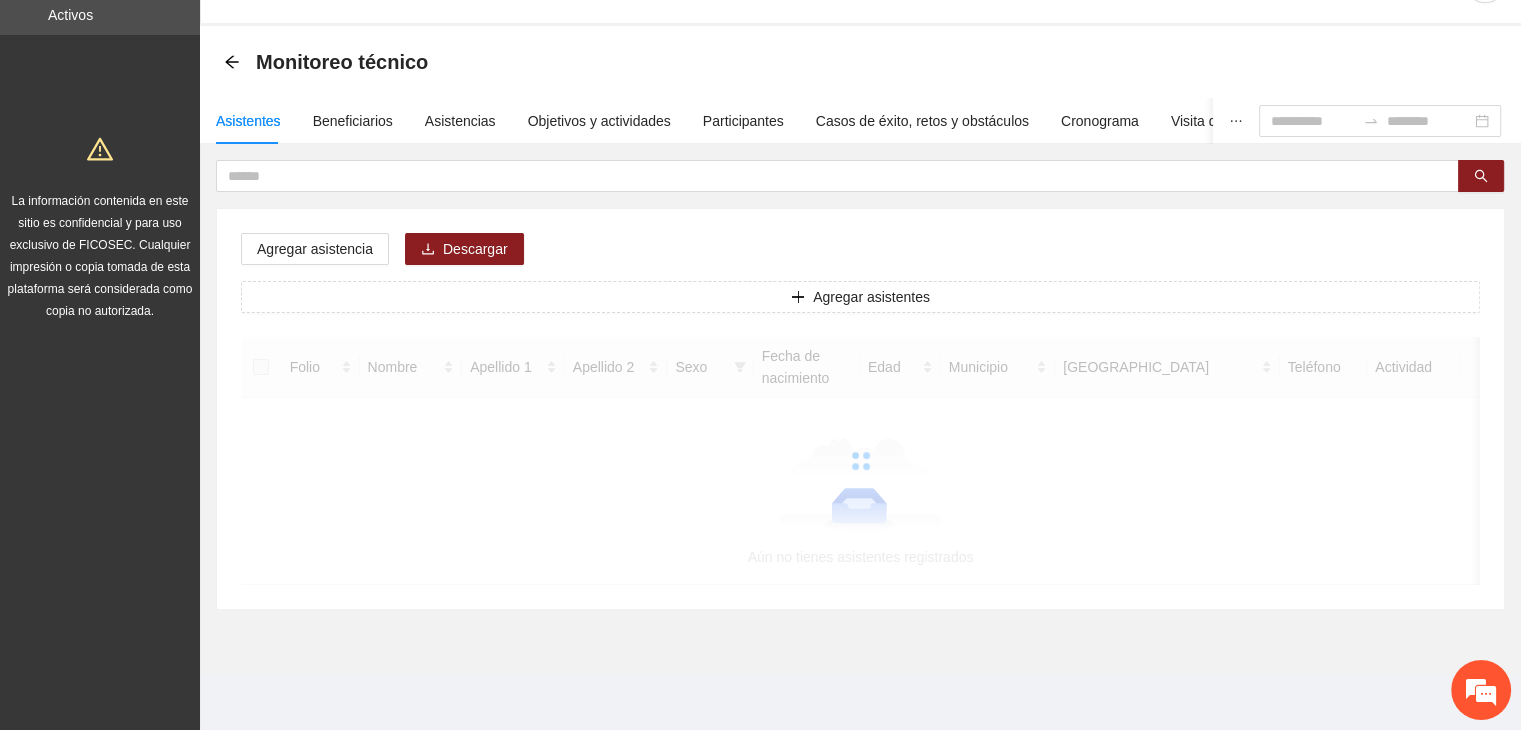 scroll, scrollTop: 0, scrollLeft: 0, axis: both 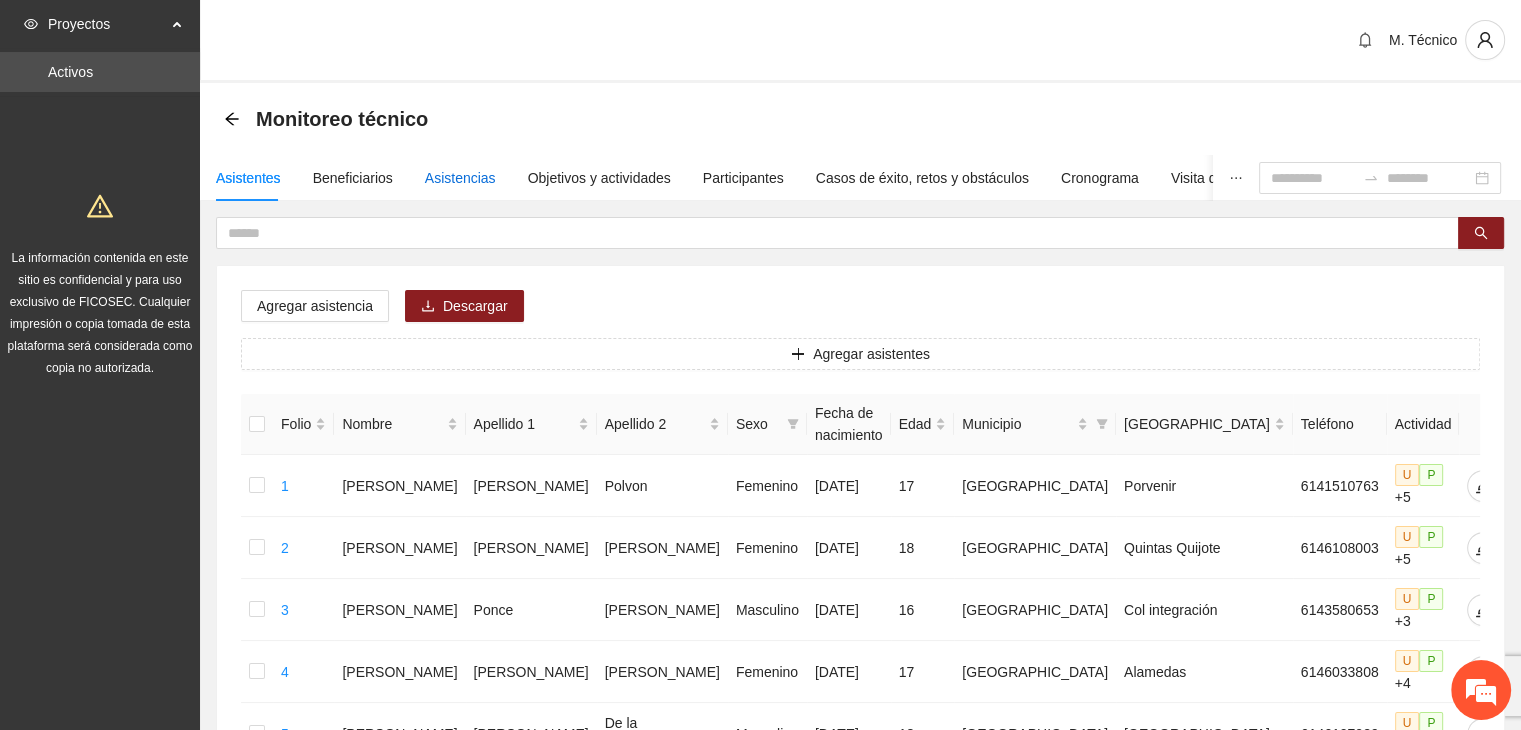 click on "Asistencias" at bounding box center [460, 178] 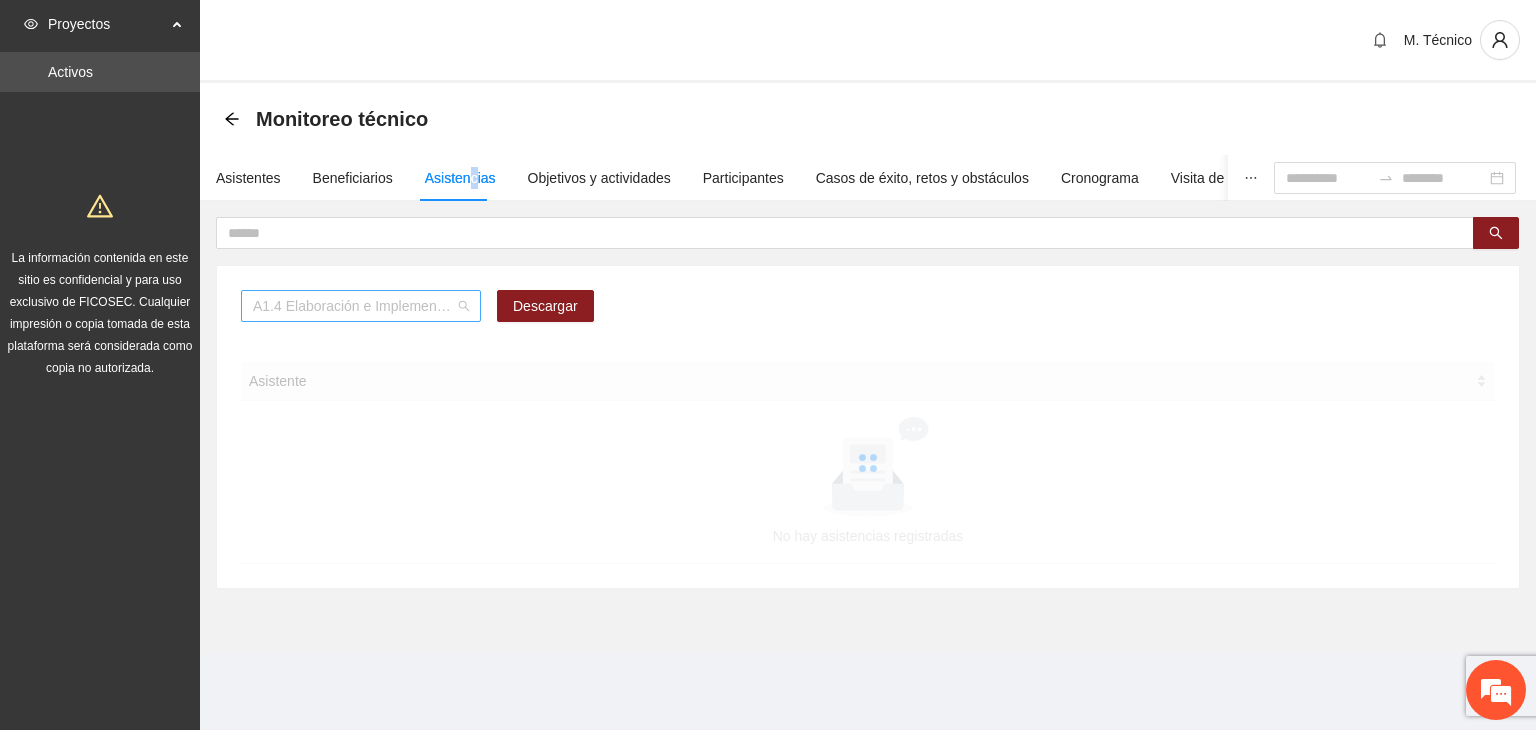 click on "A1.4 Elaboración e Implementación de Proyectos Juveniles" at bounding box center [361, 306] 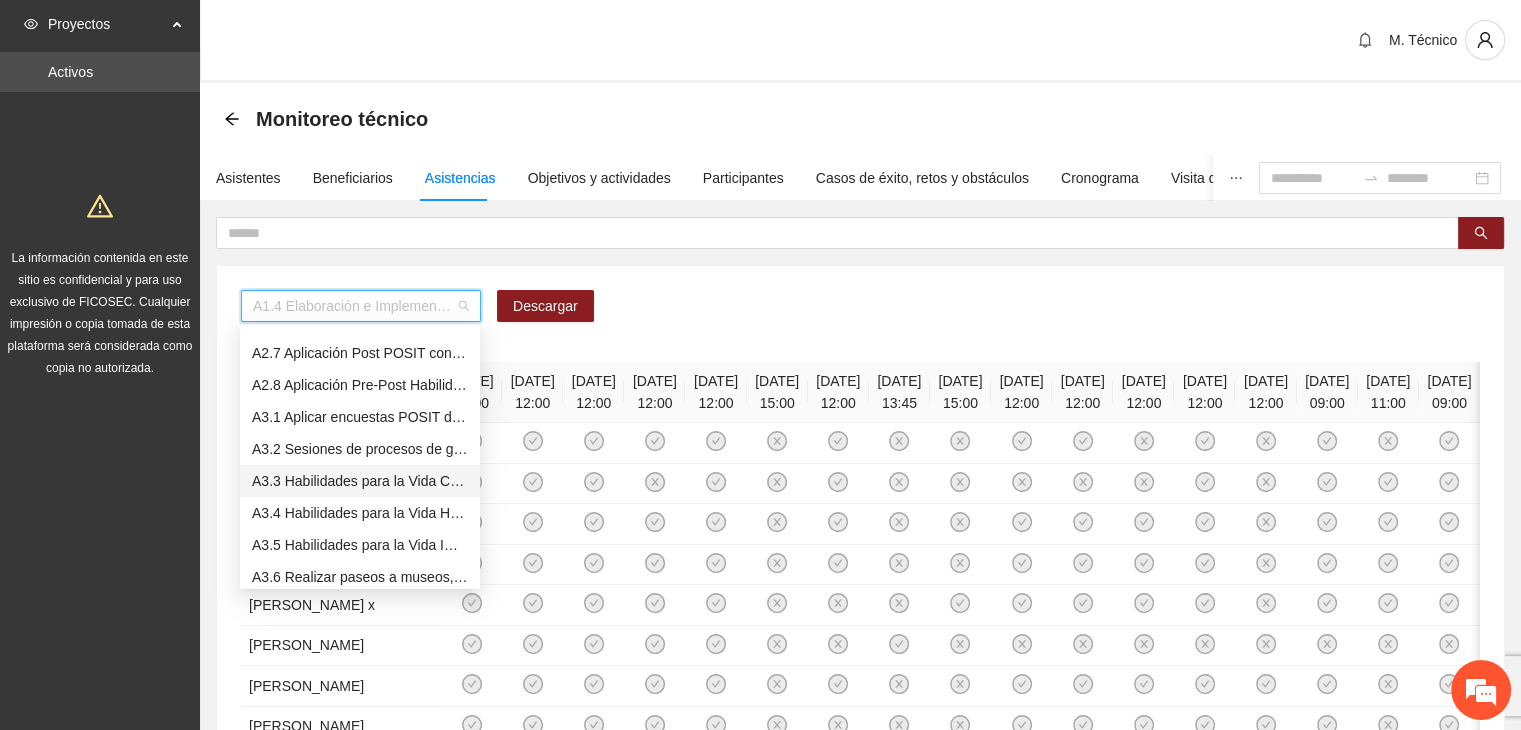 scroll, scrollTop: 800, scrollLeft: 0, axis: vertical 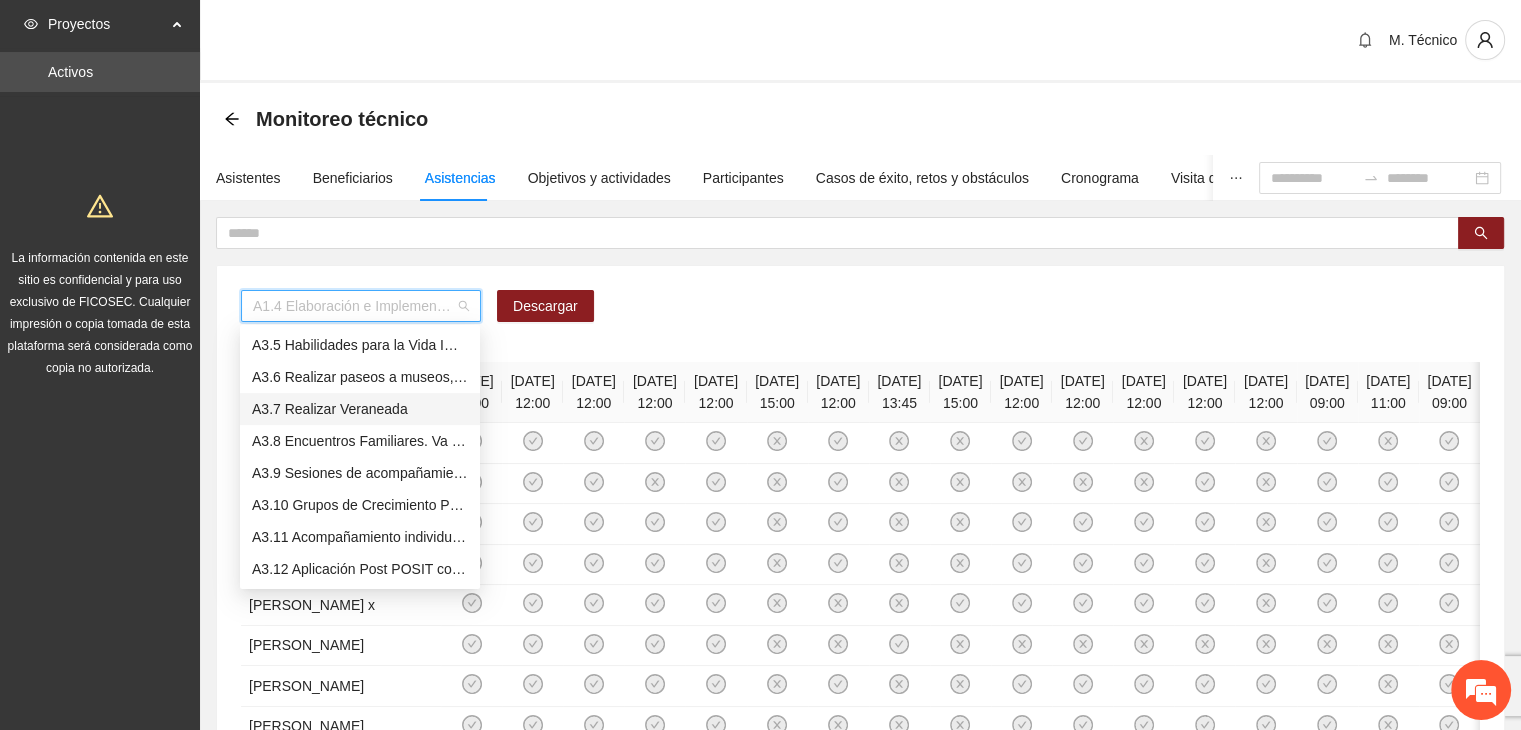 click on "A3.7 Realizar Veraneada" at bounding box center [360, 409] 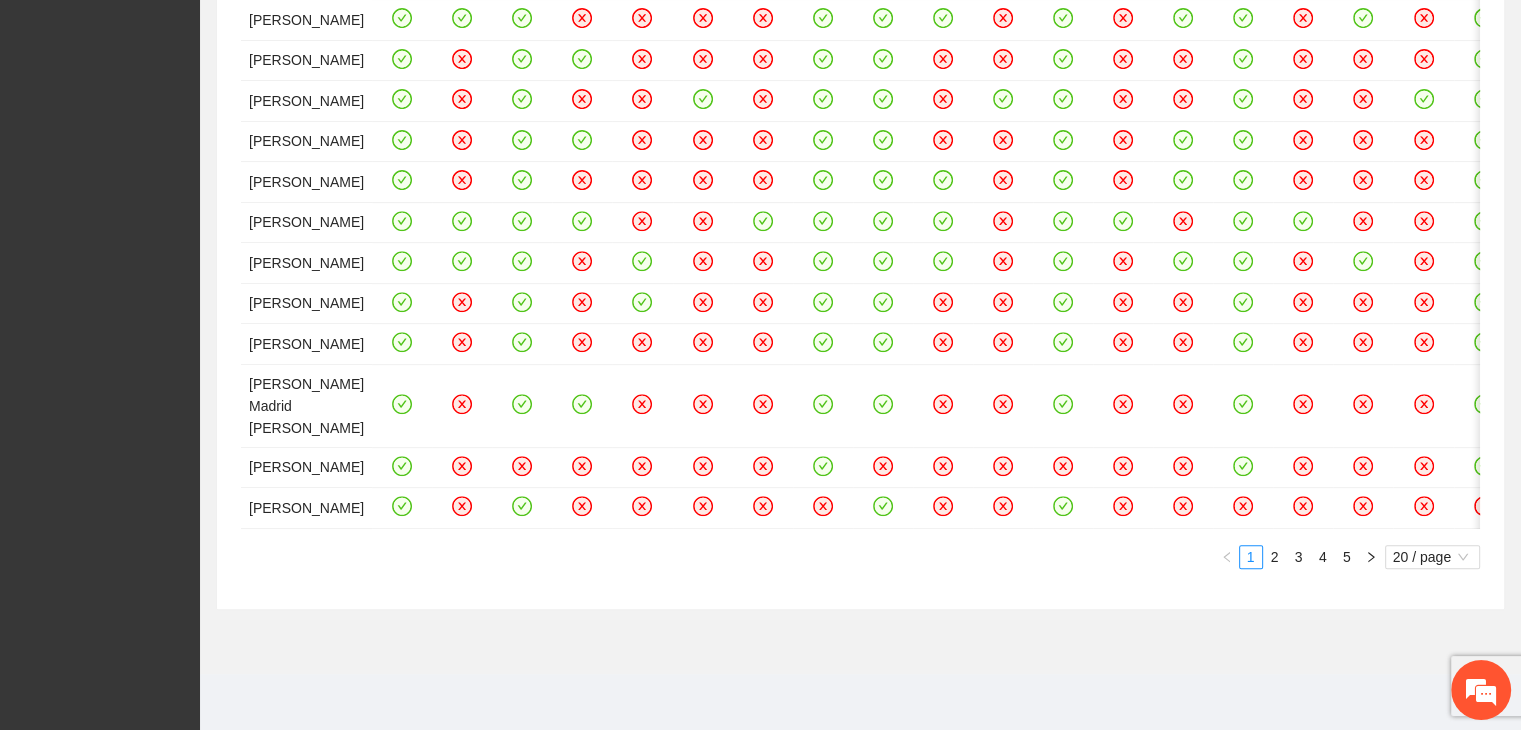 scroll, scrollTop: 1784, scrollLeft: 0, axis: vertical 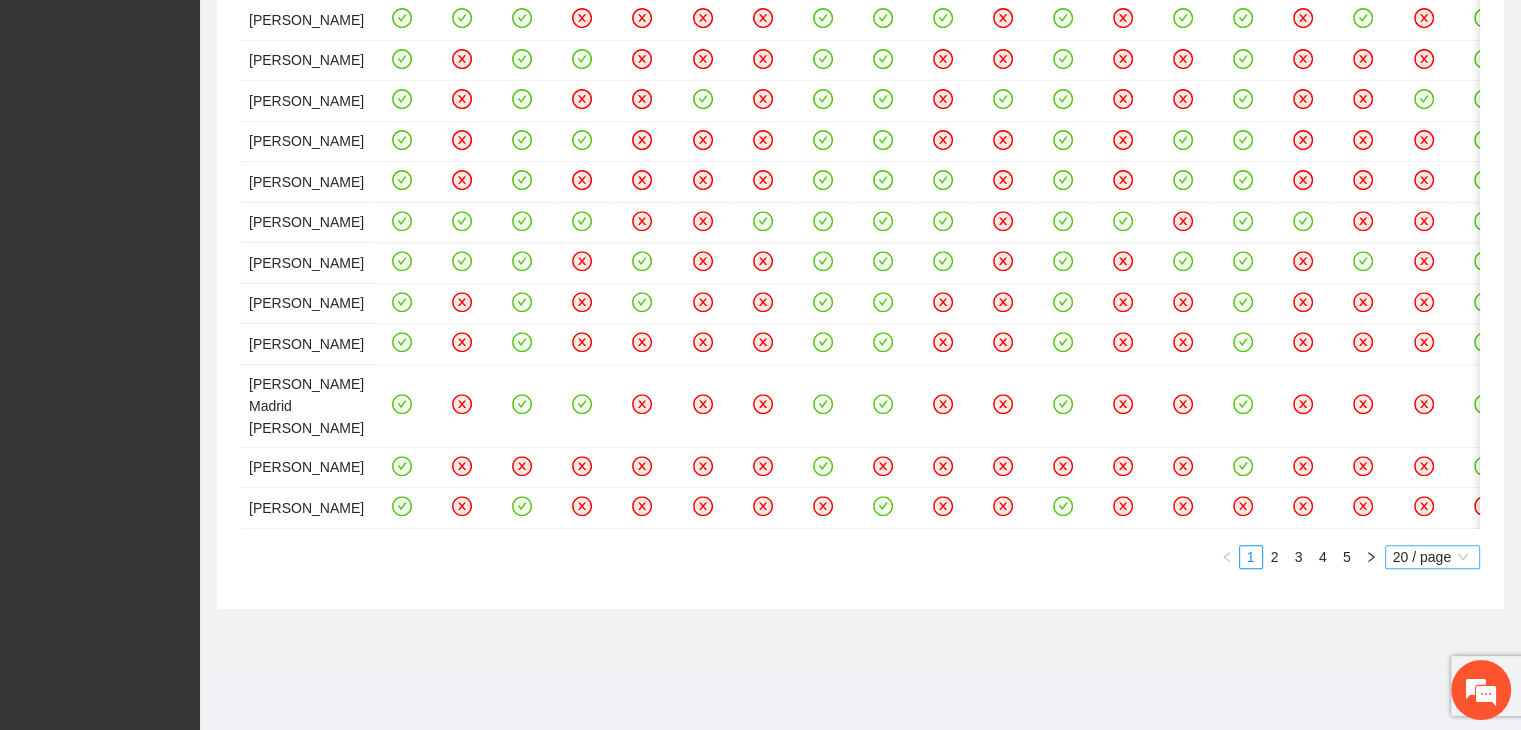 click on "20 / page" at bounding box center [1432, 557] 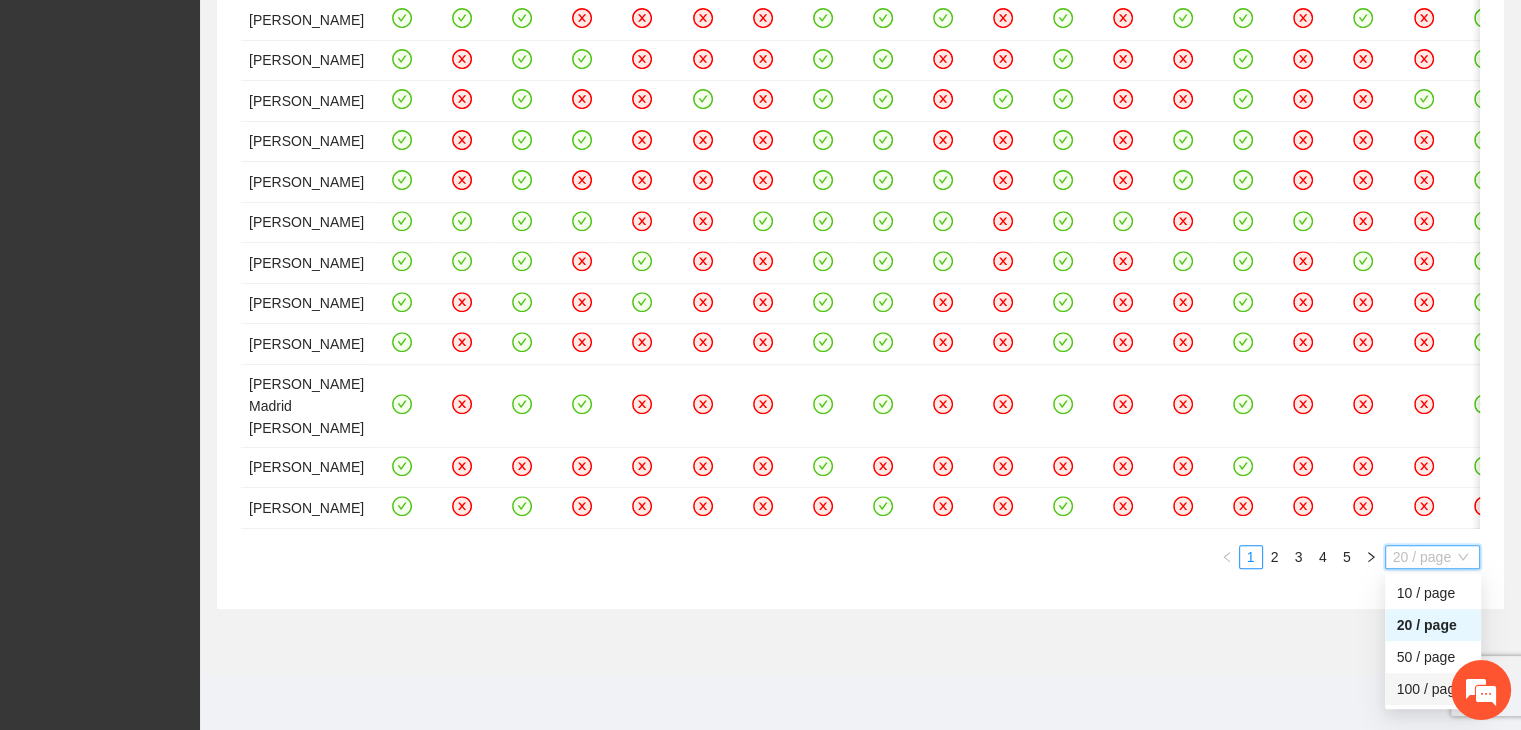 click on "100 / page" at bounding box center (1433, 689) 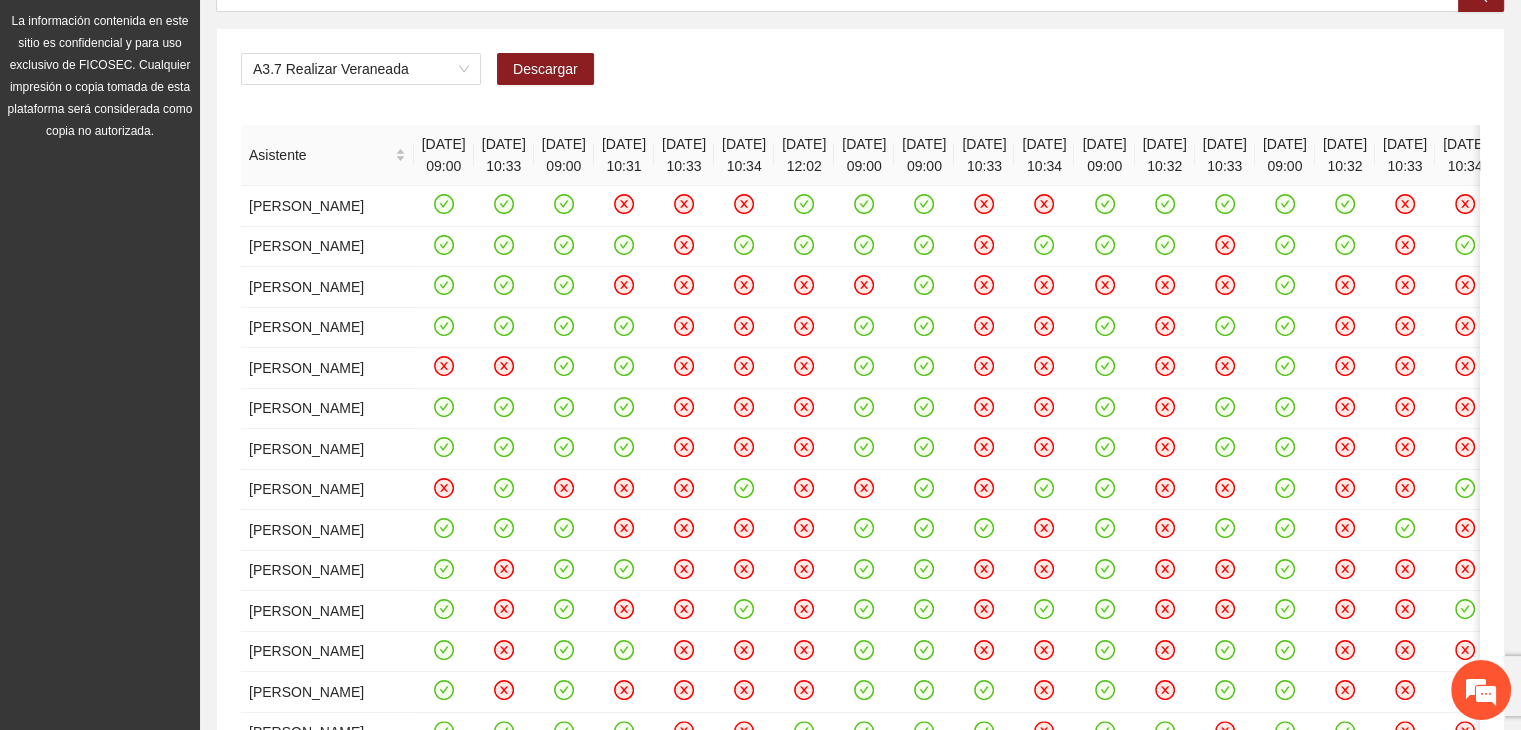 scroll, scrollTop: 0, scrollLeft: 0, axis: both 